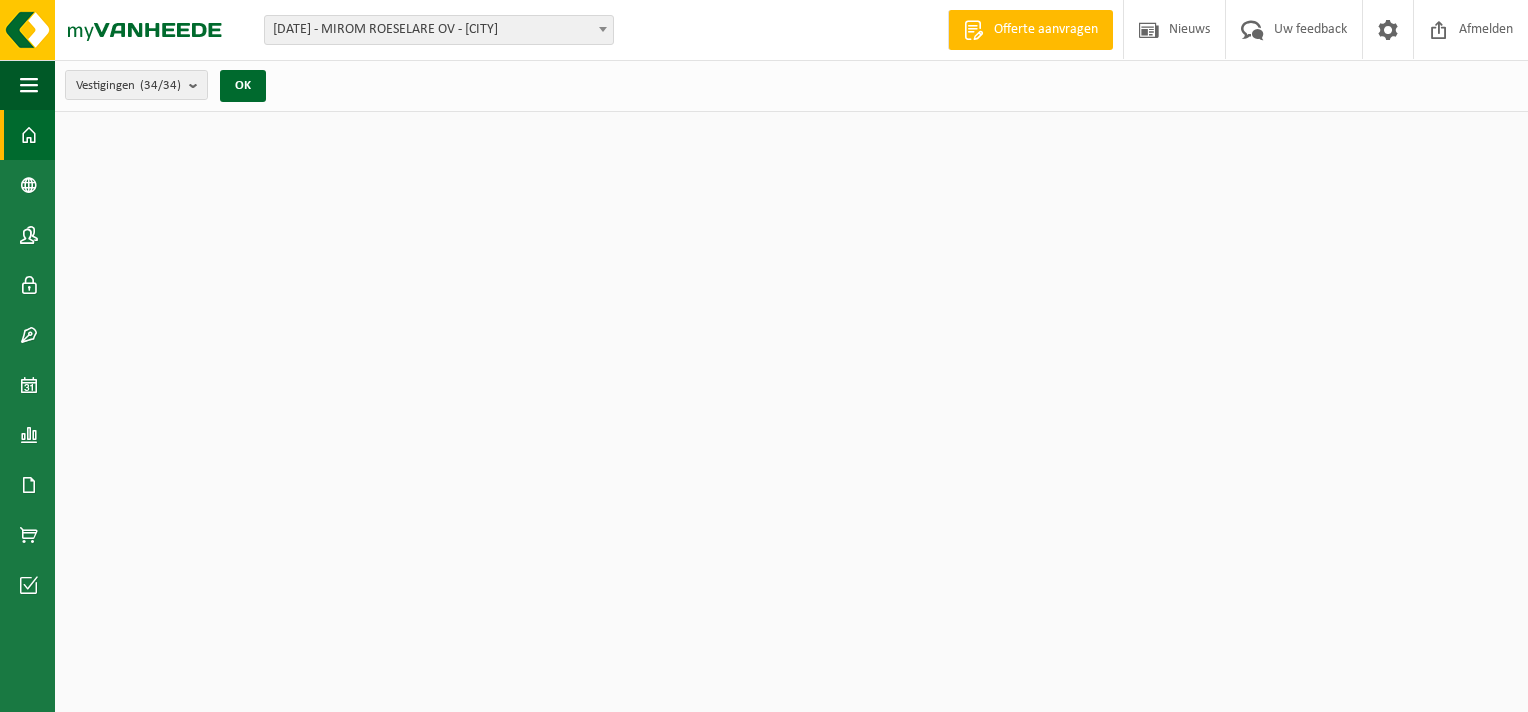scroll, scrollTop: 0, scrollLeft: 0, axis: both 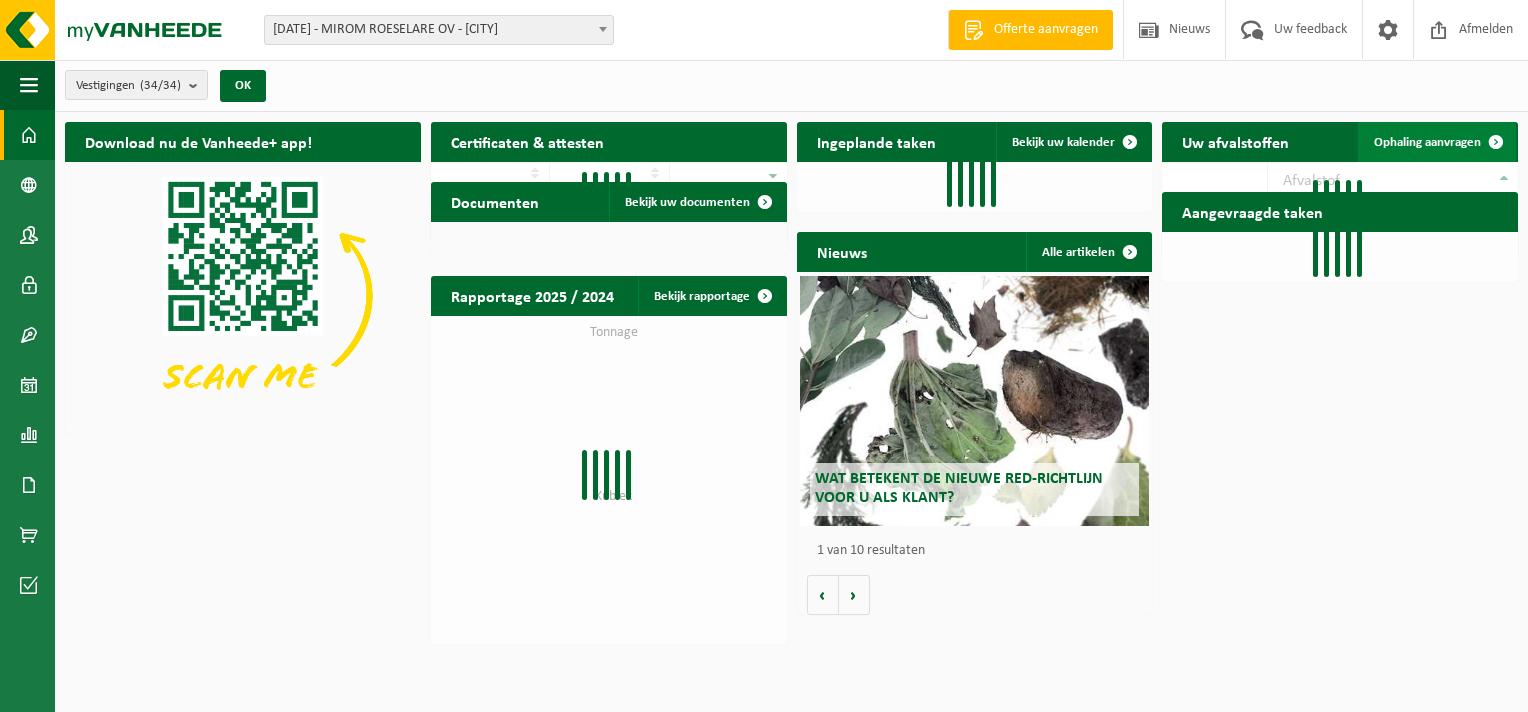 click on "Ophaling aanvragen" at bounding box center (1437, 142) 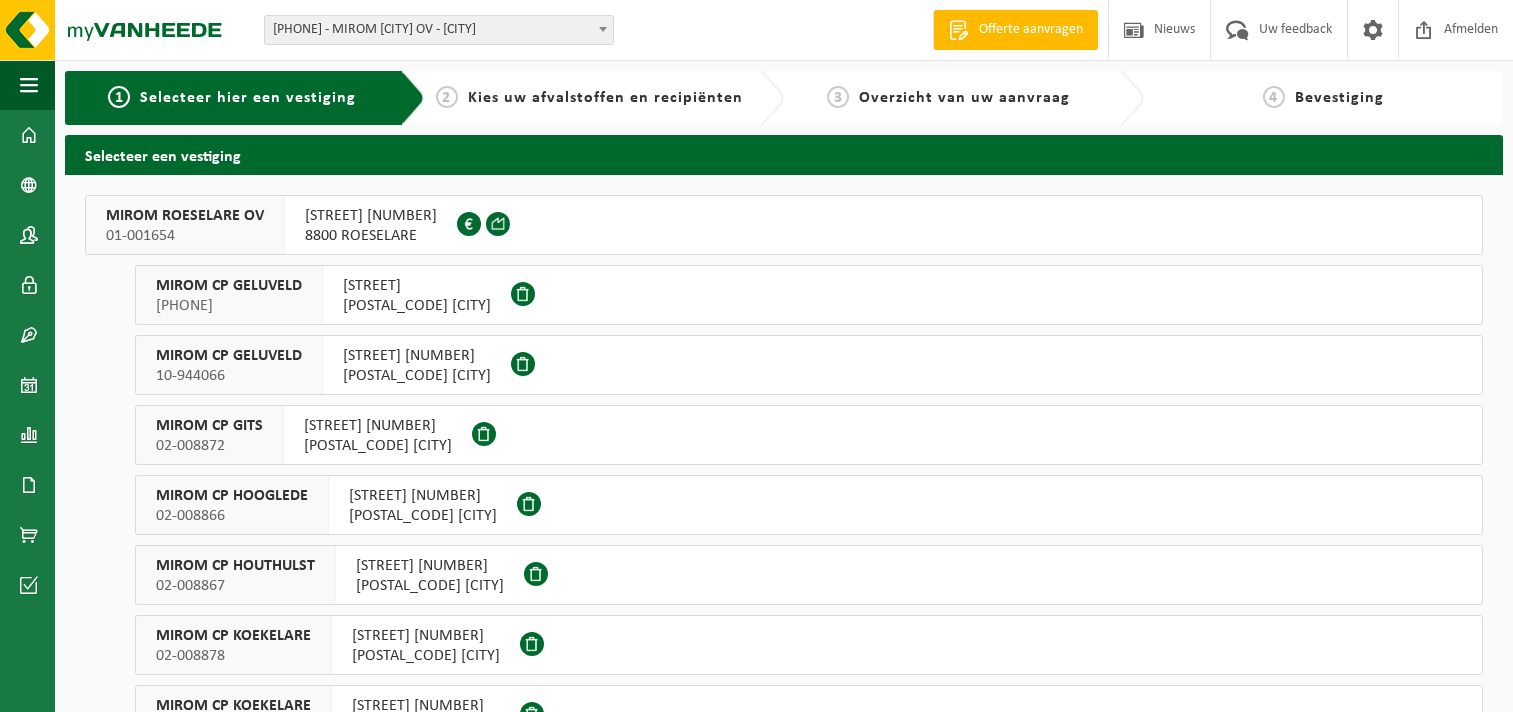 scroll, scrollTop: 0, scrollLeft: 0, axis: both 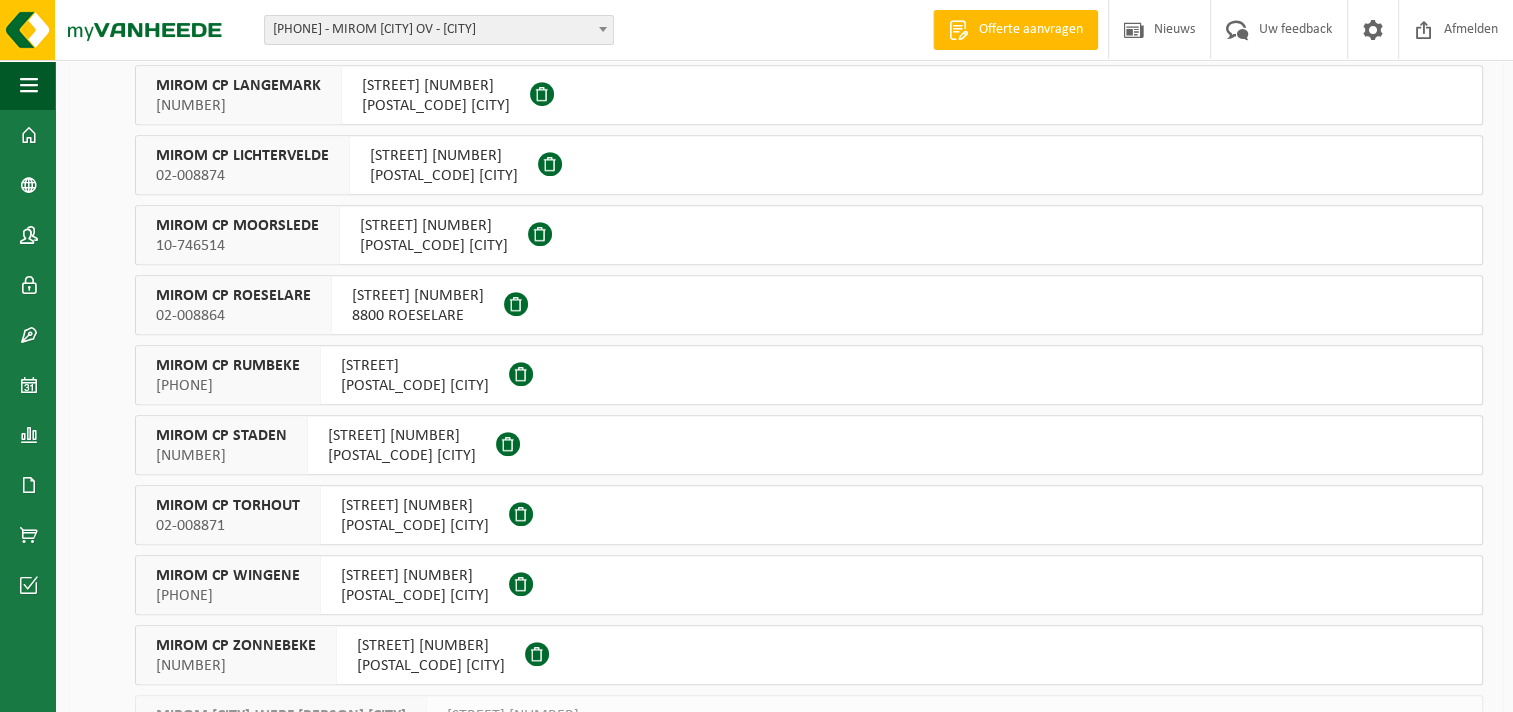 click on "8820 TORHOUT" at bounding box center (415, 526) 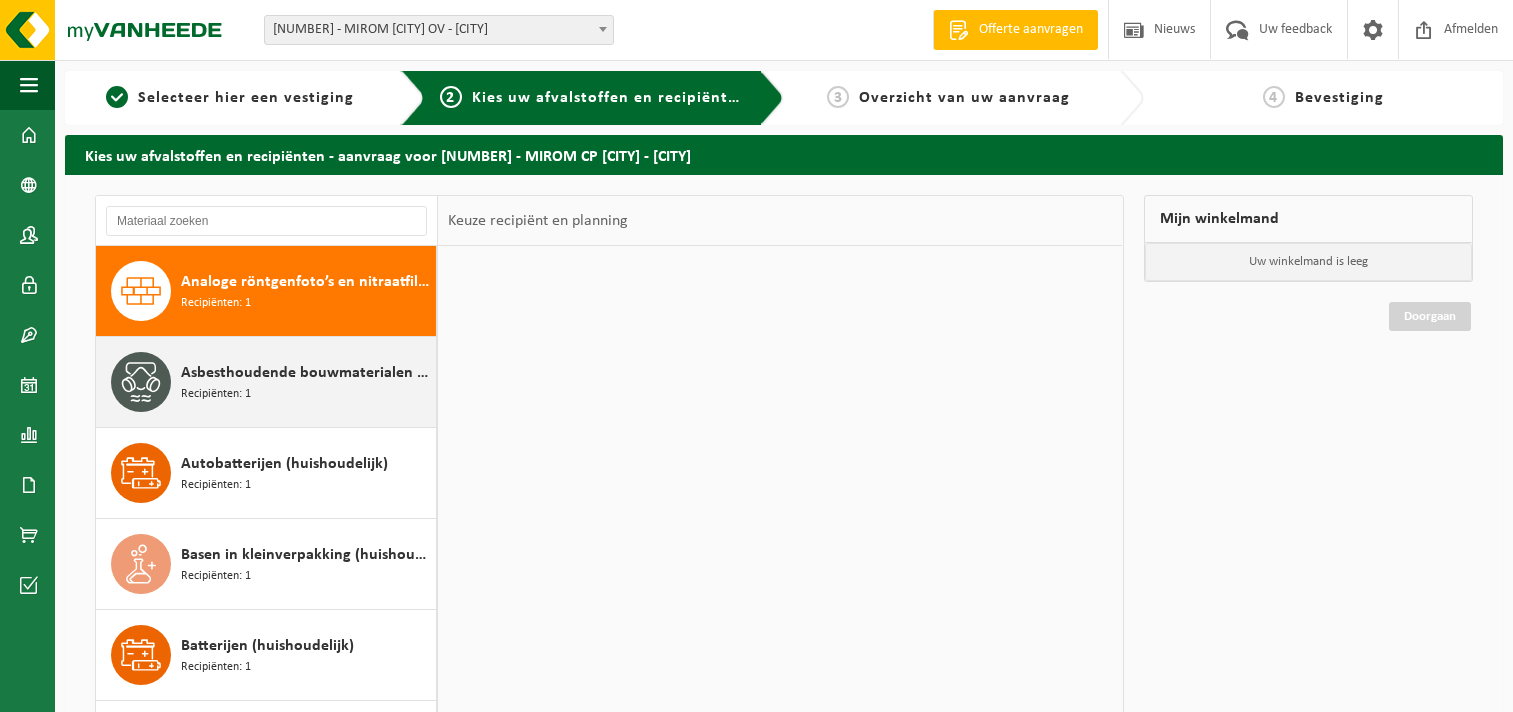 scroll, scrollTop: 0, scrollLeft: 0, axis: both 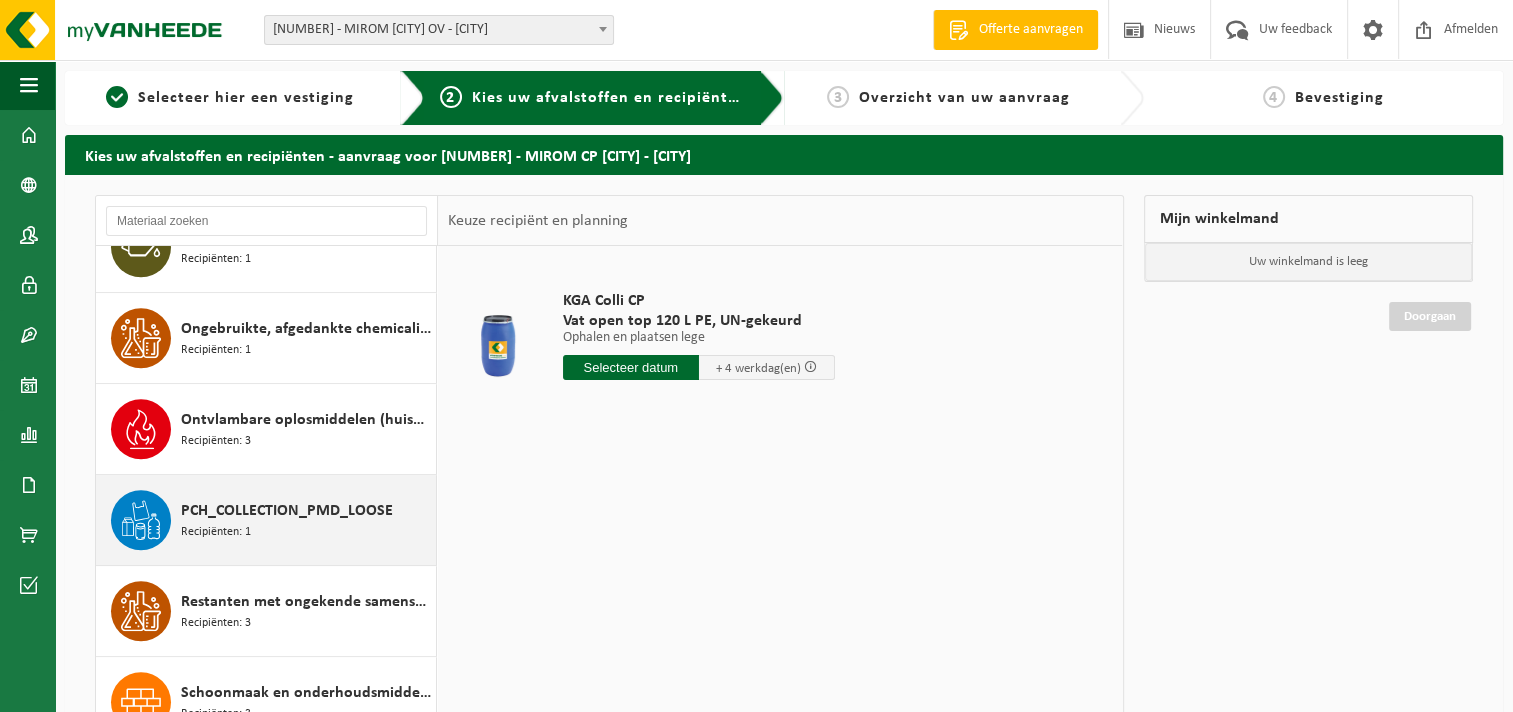 click on "PCH_COLLECTION_PMD_LOOSE   Recipiënten: 1" at bounding box center [306, 520] 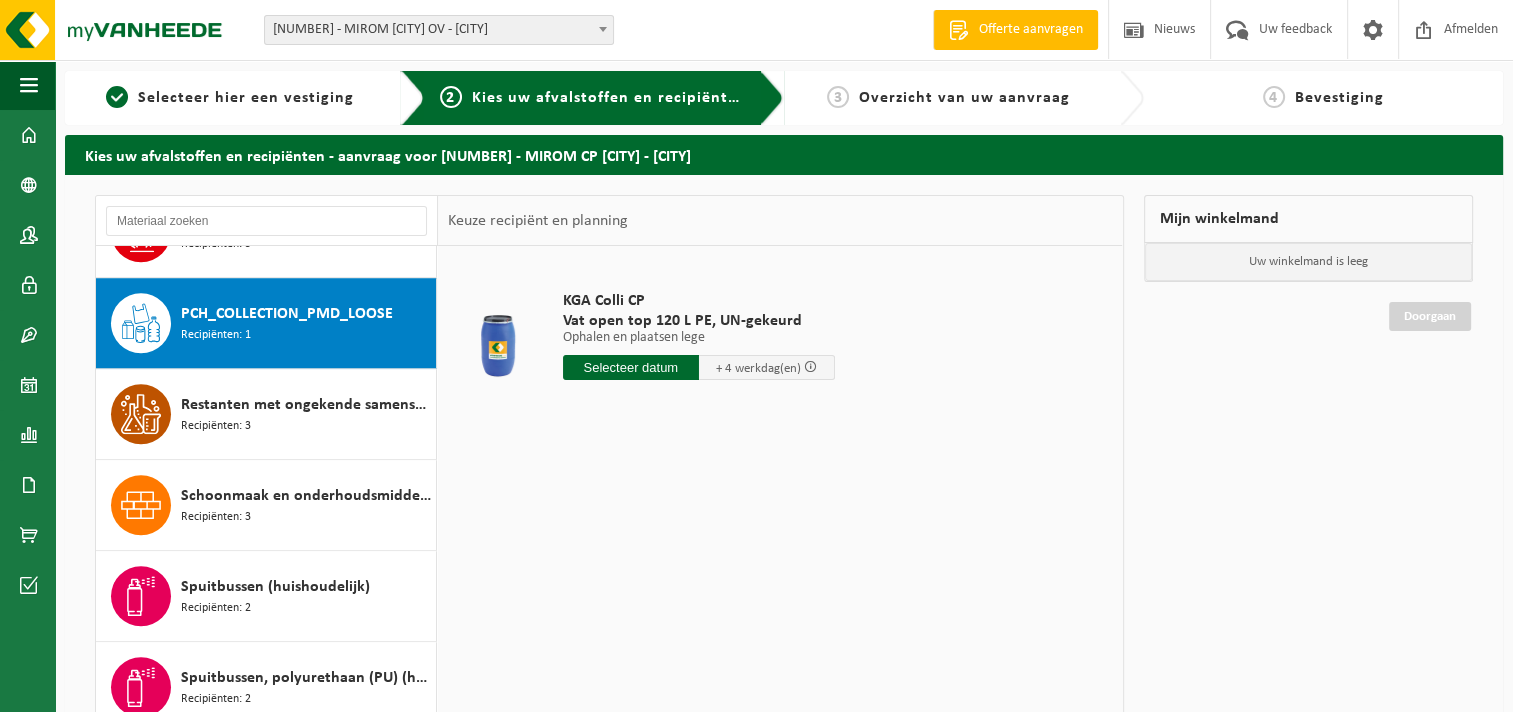 scroll, scrollTop: 1725, scrollLeft: 0, axis: vertical 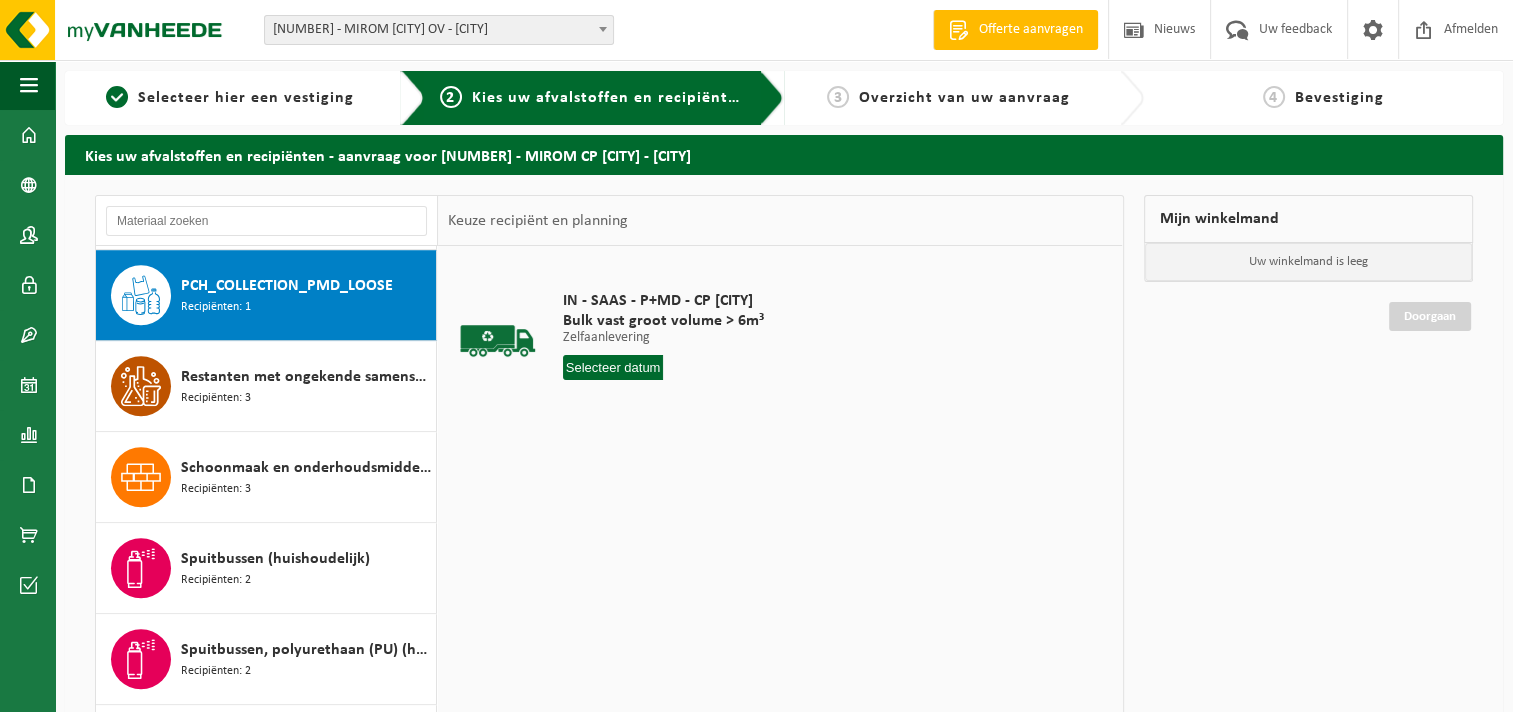 click at bounding box center (613, 367) 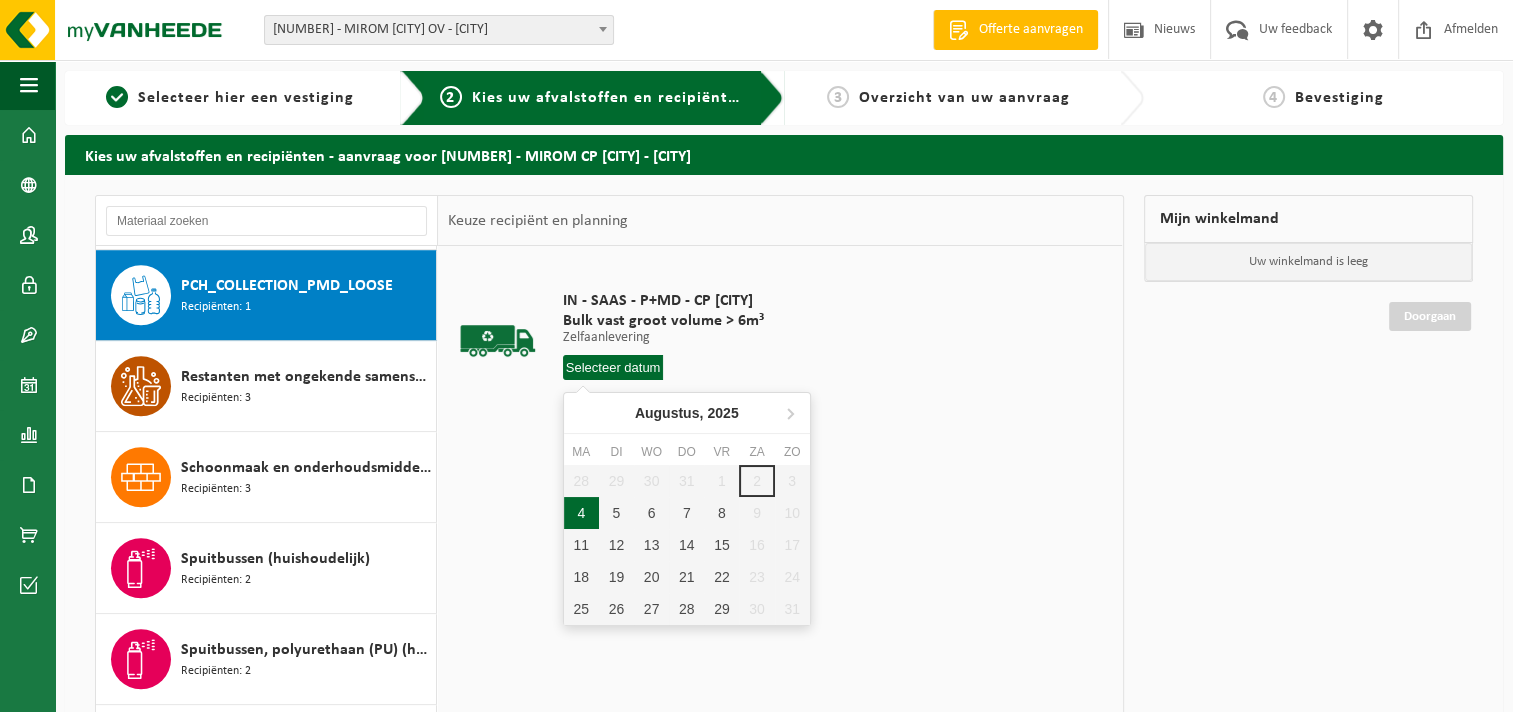 click on "4" at bounding box center [581, 513] 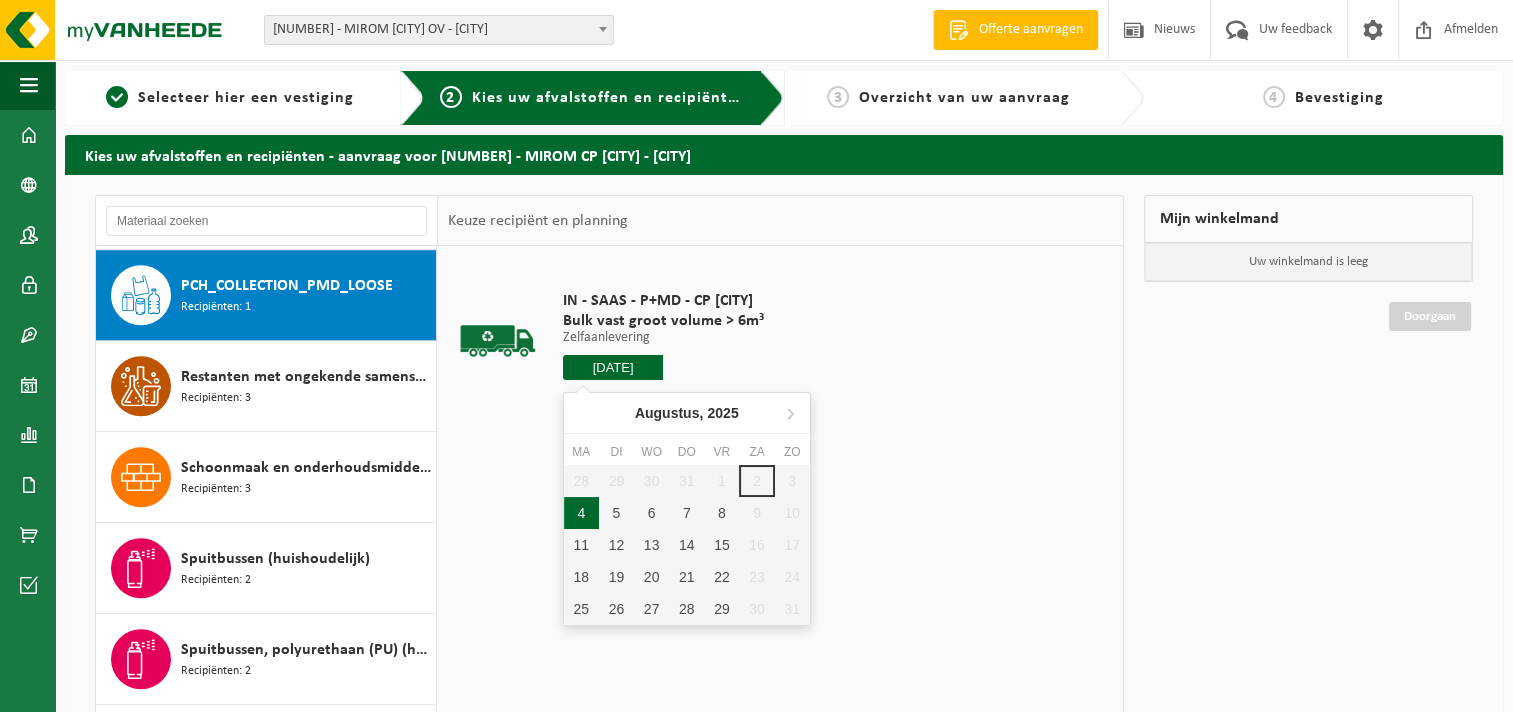 type on "Van 2025-08-04" 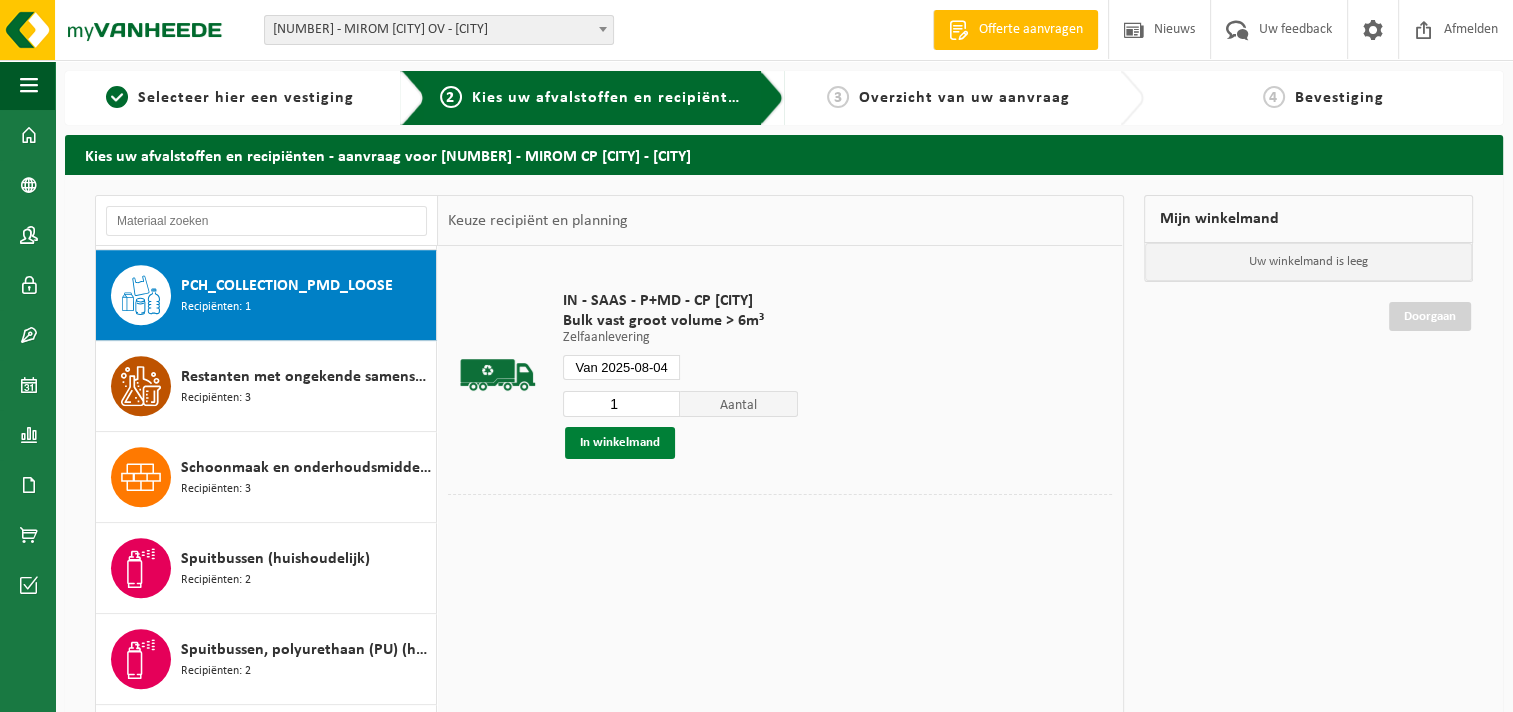 click on "In winkelmand" at bounding box center (620, 443) 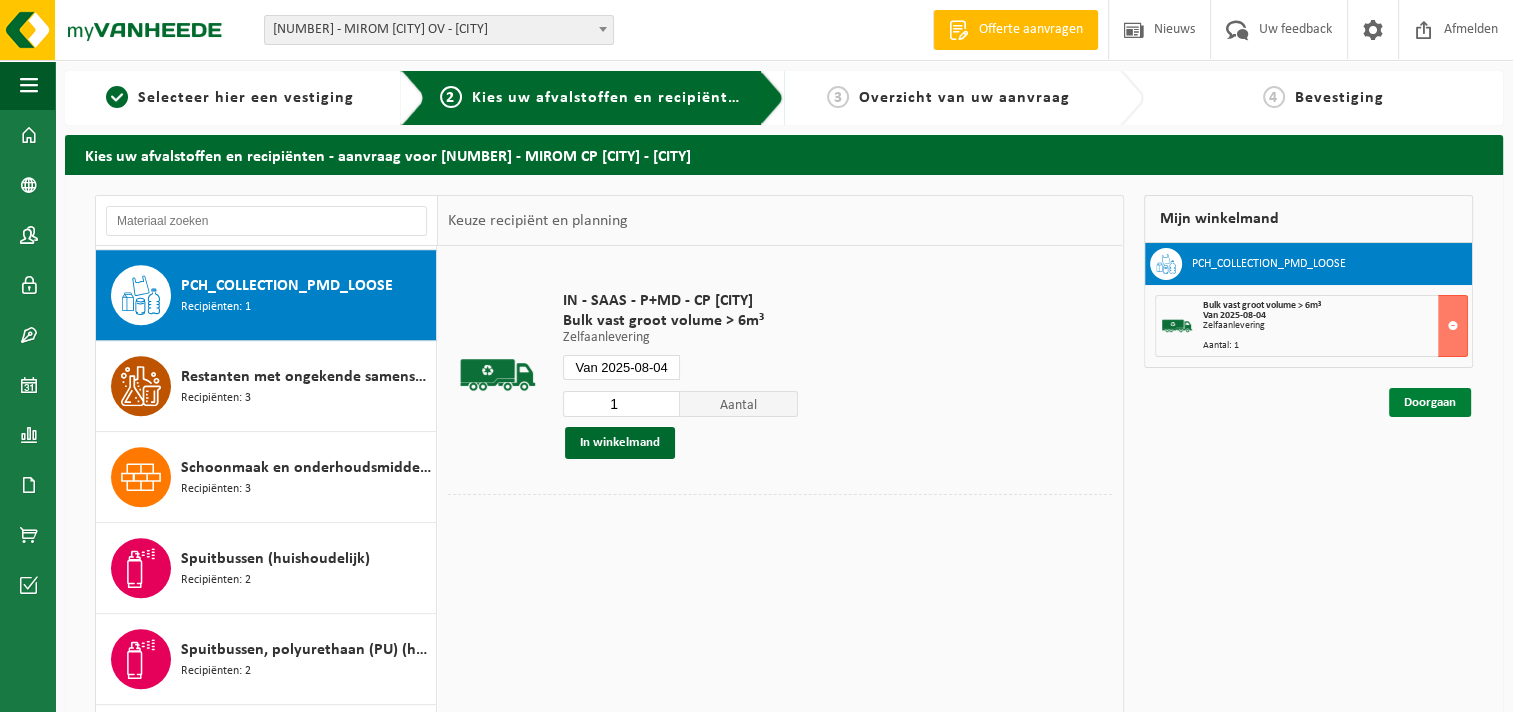 click on "Doorgaan" at bounding box center (1430, 402) 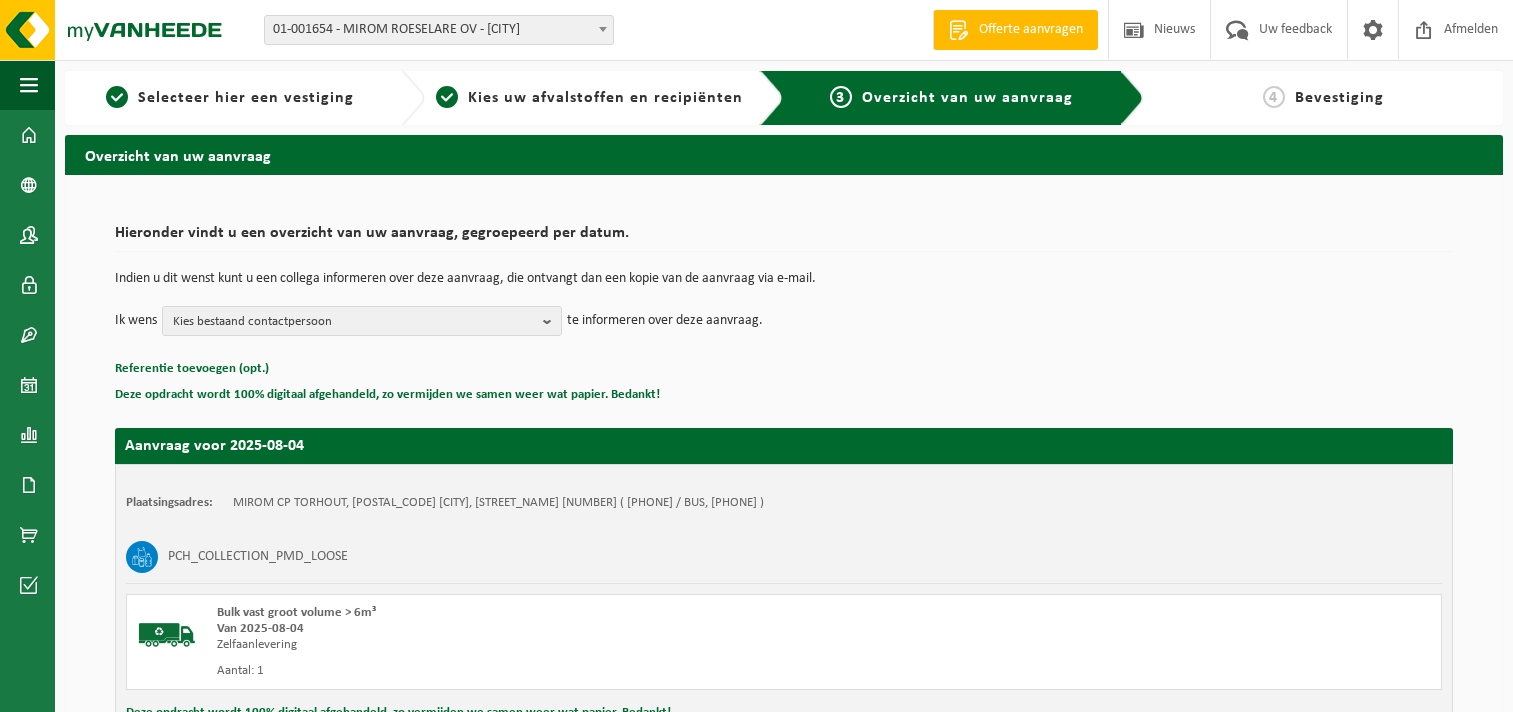 scroll, scrollTop: 0, scrollLeft: 0, axis: both 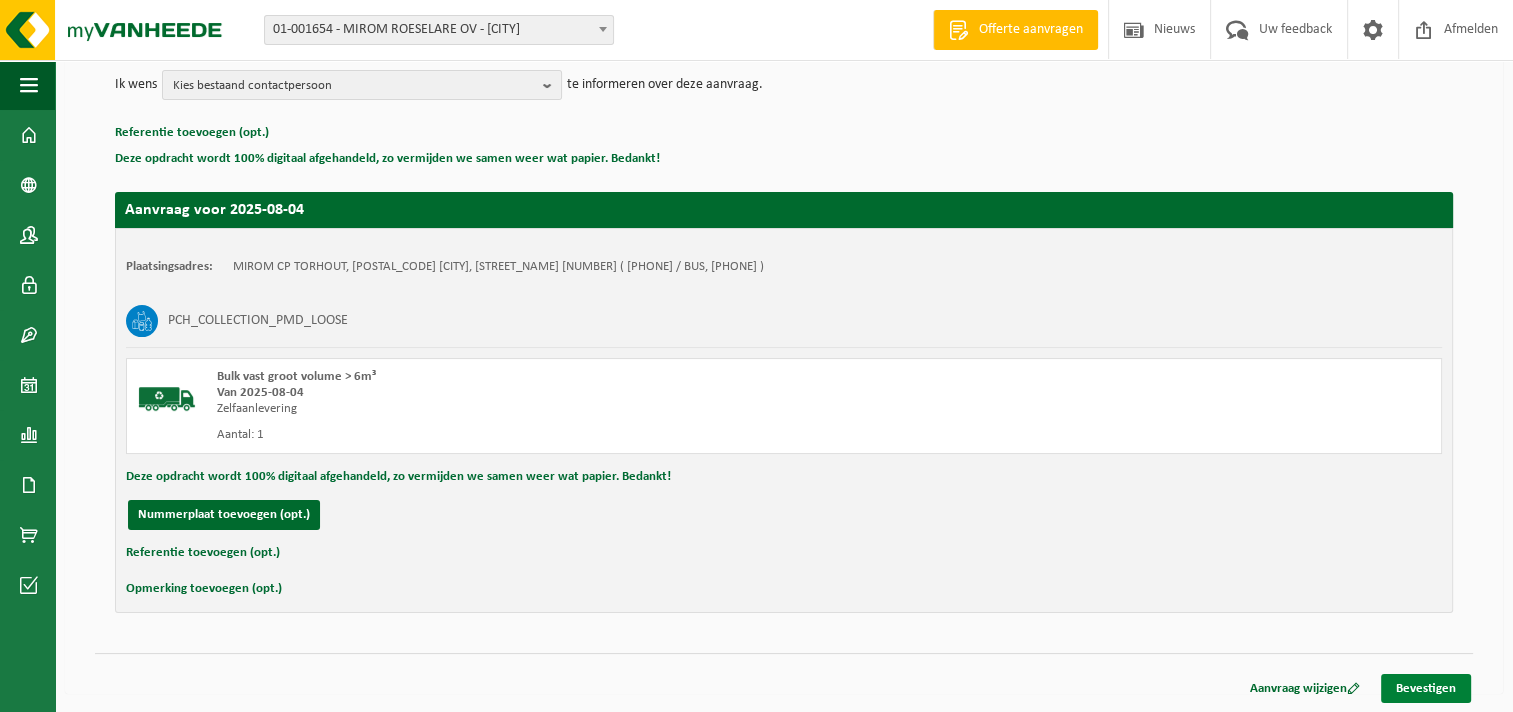 click on "Bevestigen" at bounding box center [1426, 688] 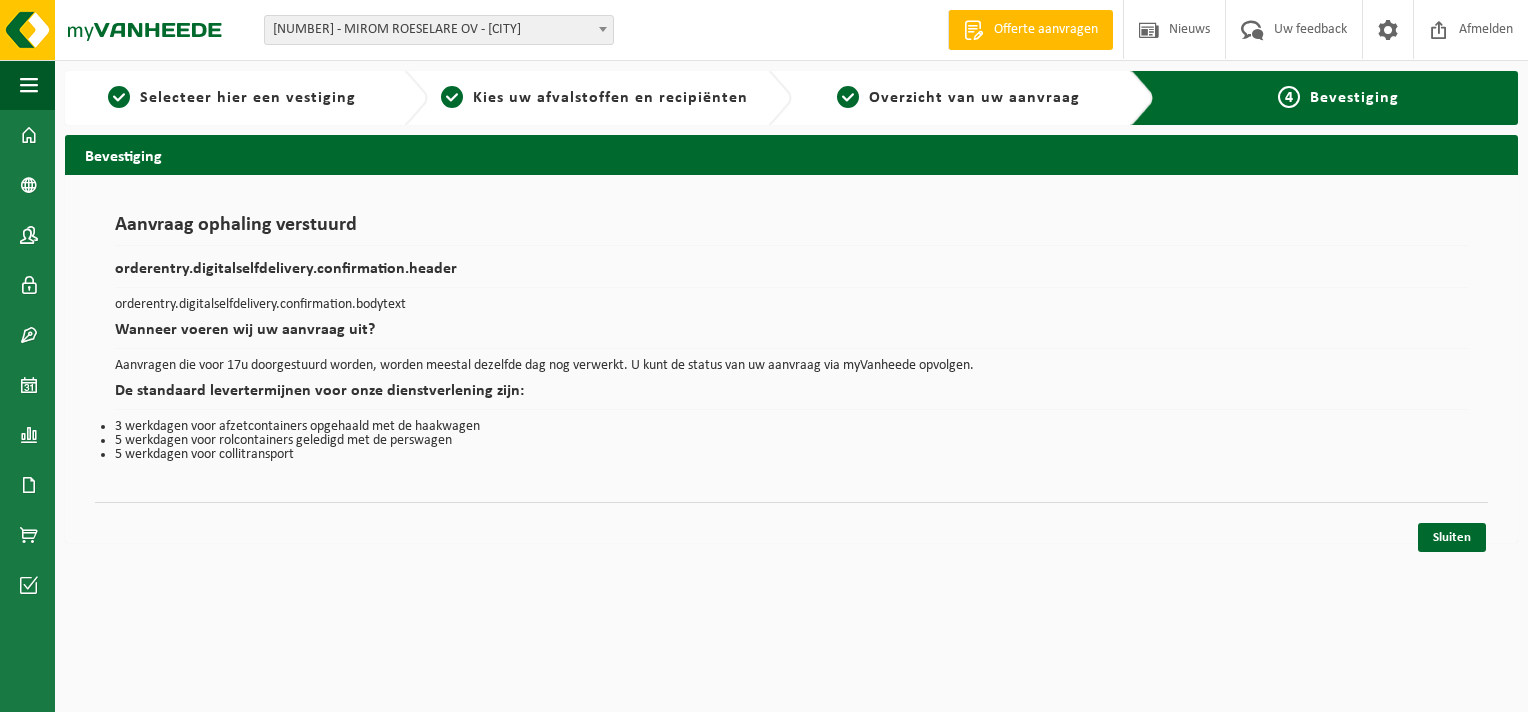 scroll, scrollTop: 0, scrollLeft: 0, axis: both 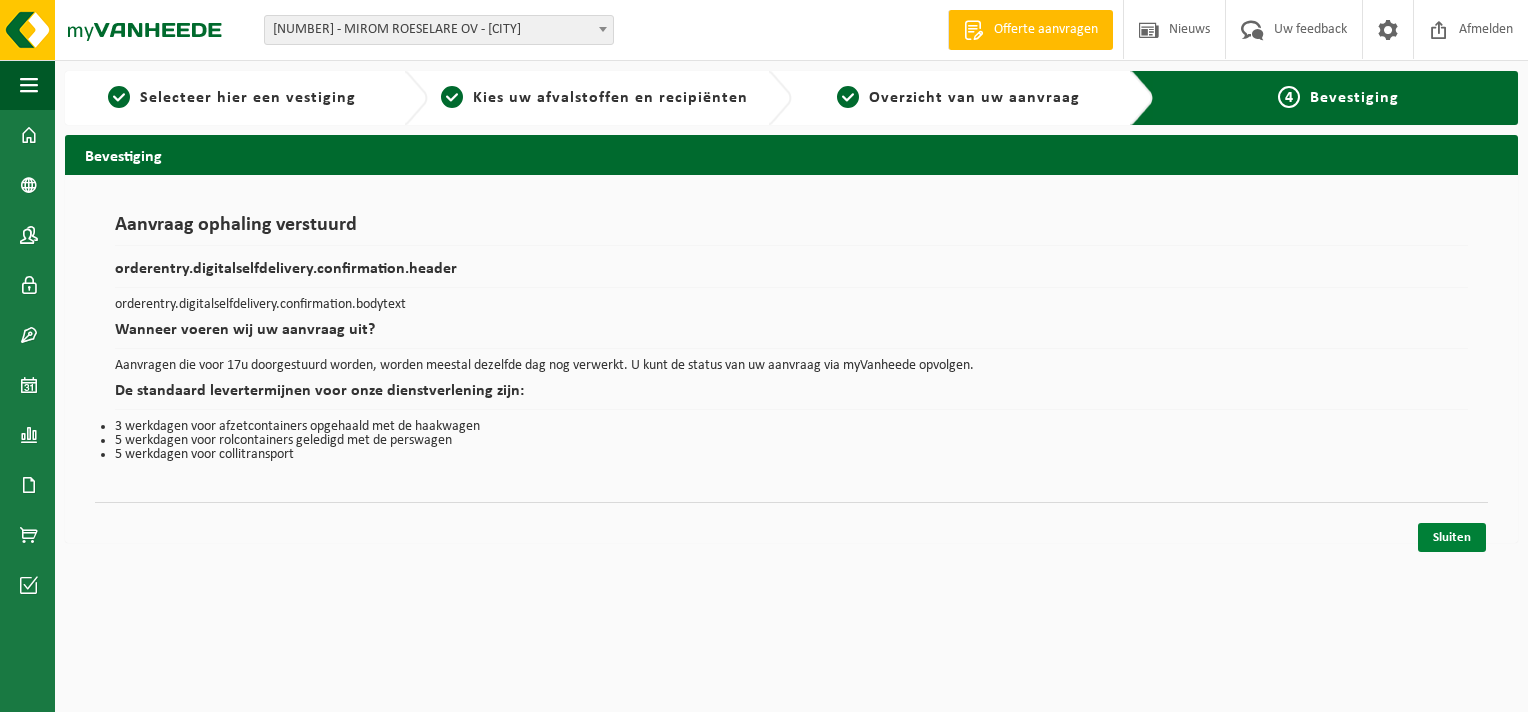 click on "Sluiten" at bounding box center [1452, 537] 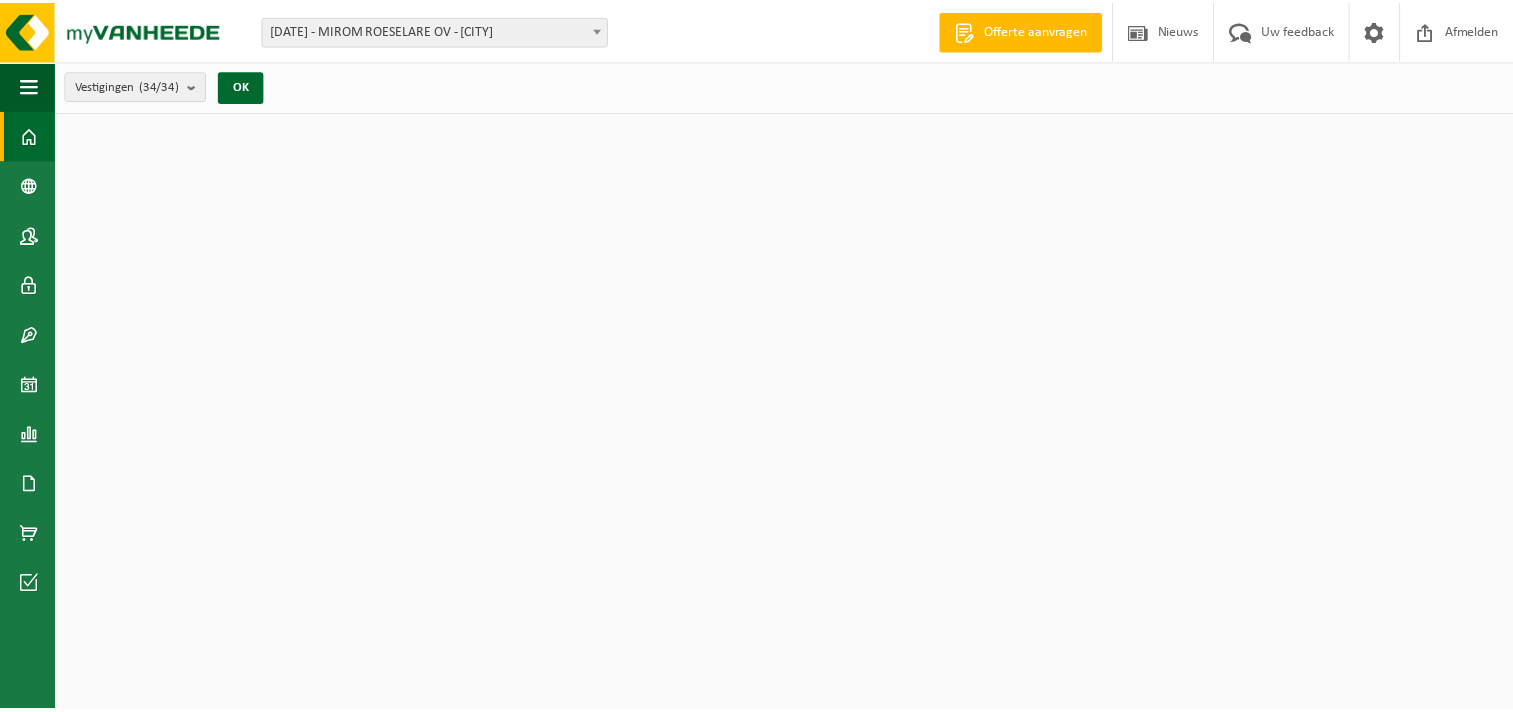 scroll, scrollTop: 0, scrollLeft: 0, axis: both 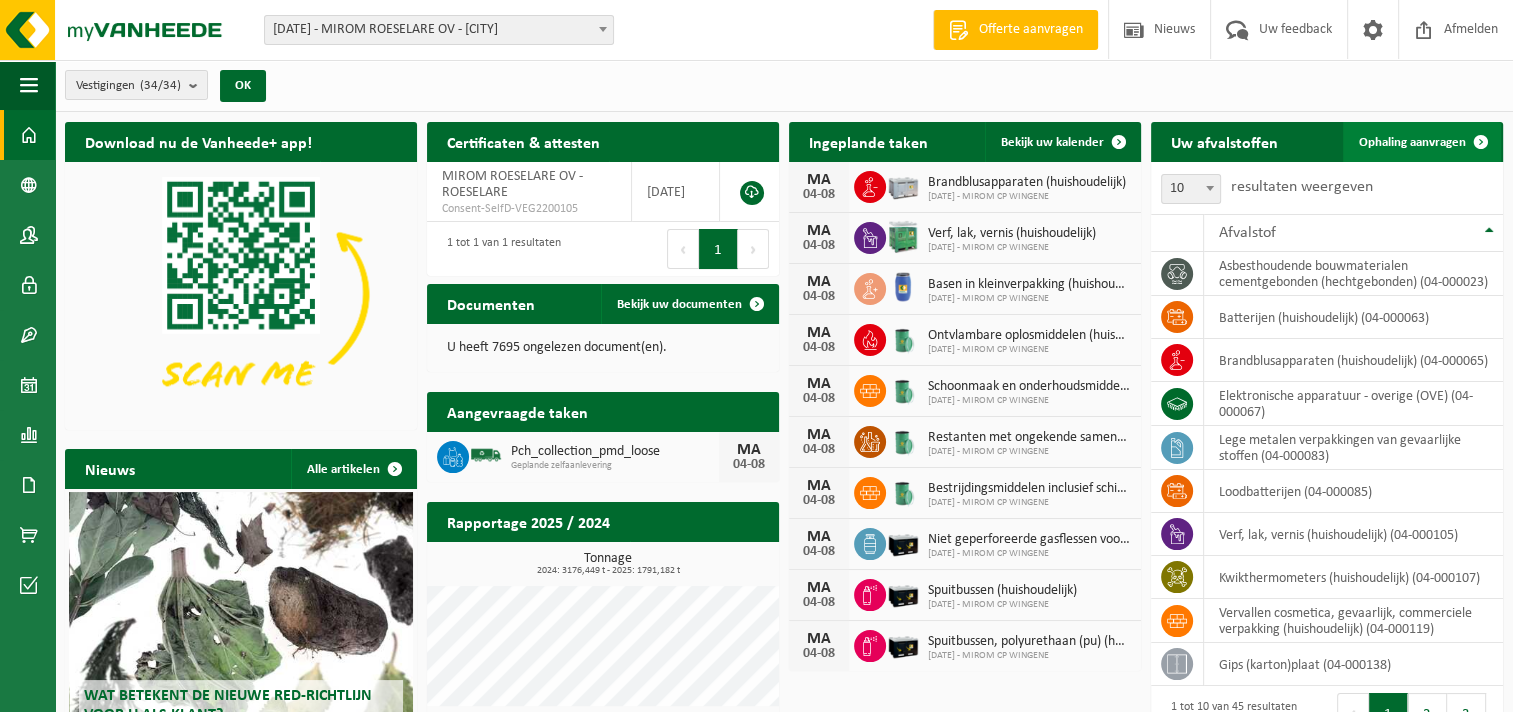 click on "Ophaling aanvragen" at bounding box center (1412, 142) 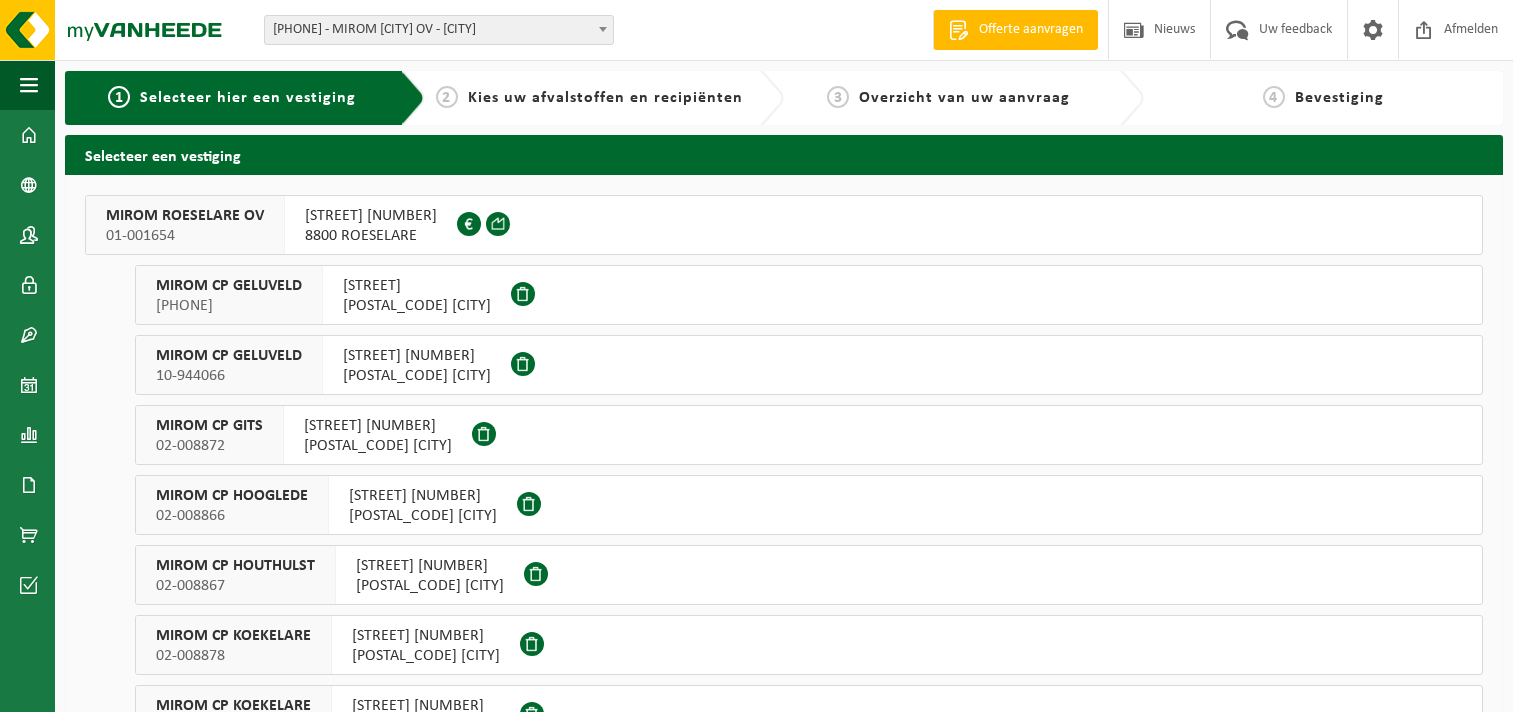 scroll, scrollTop: 0, scrollLeft: 0, axis: both 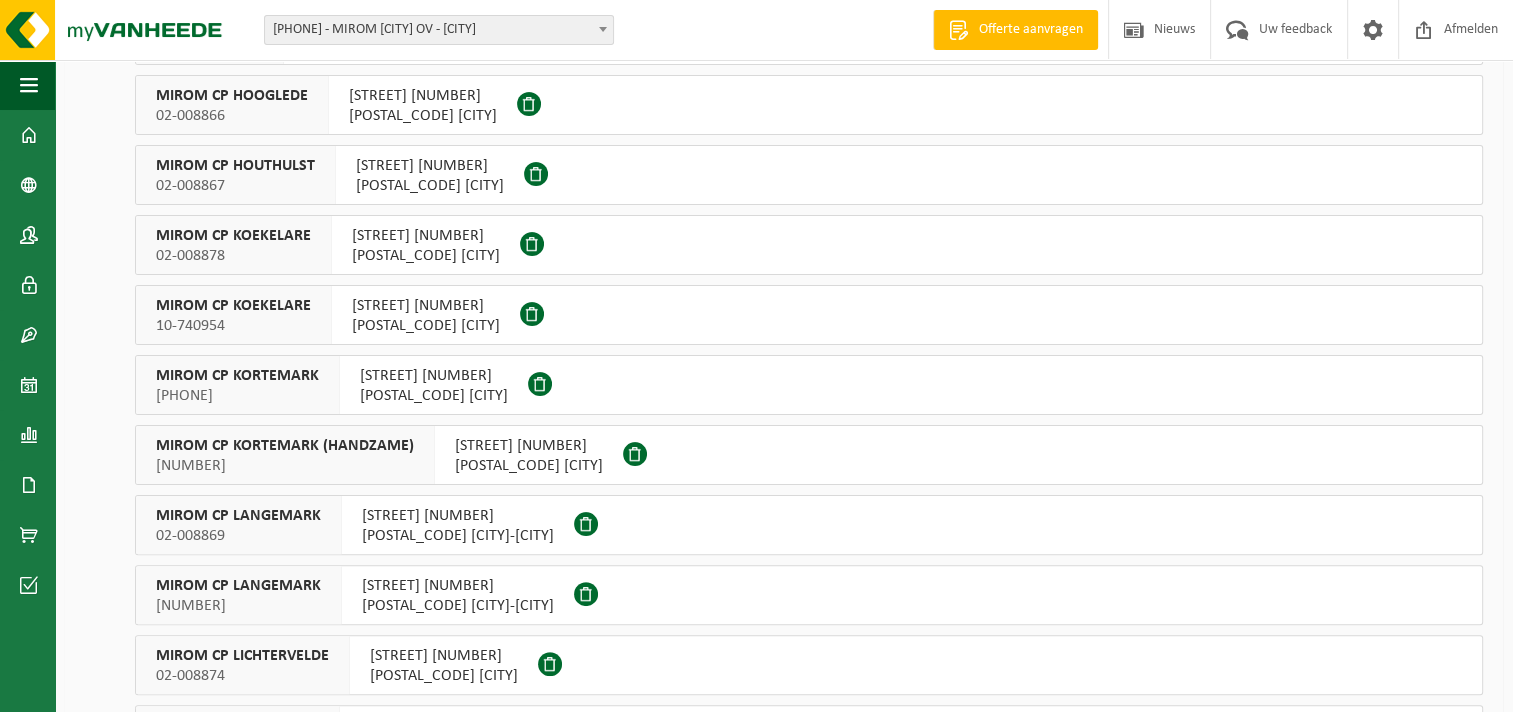 click on "[STREET] [NUMBER]" at bounding box center (444, 656) 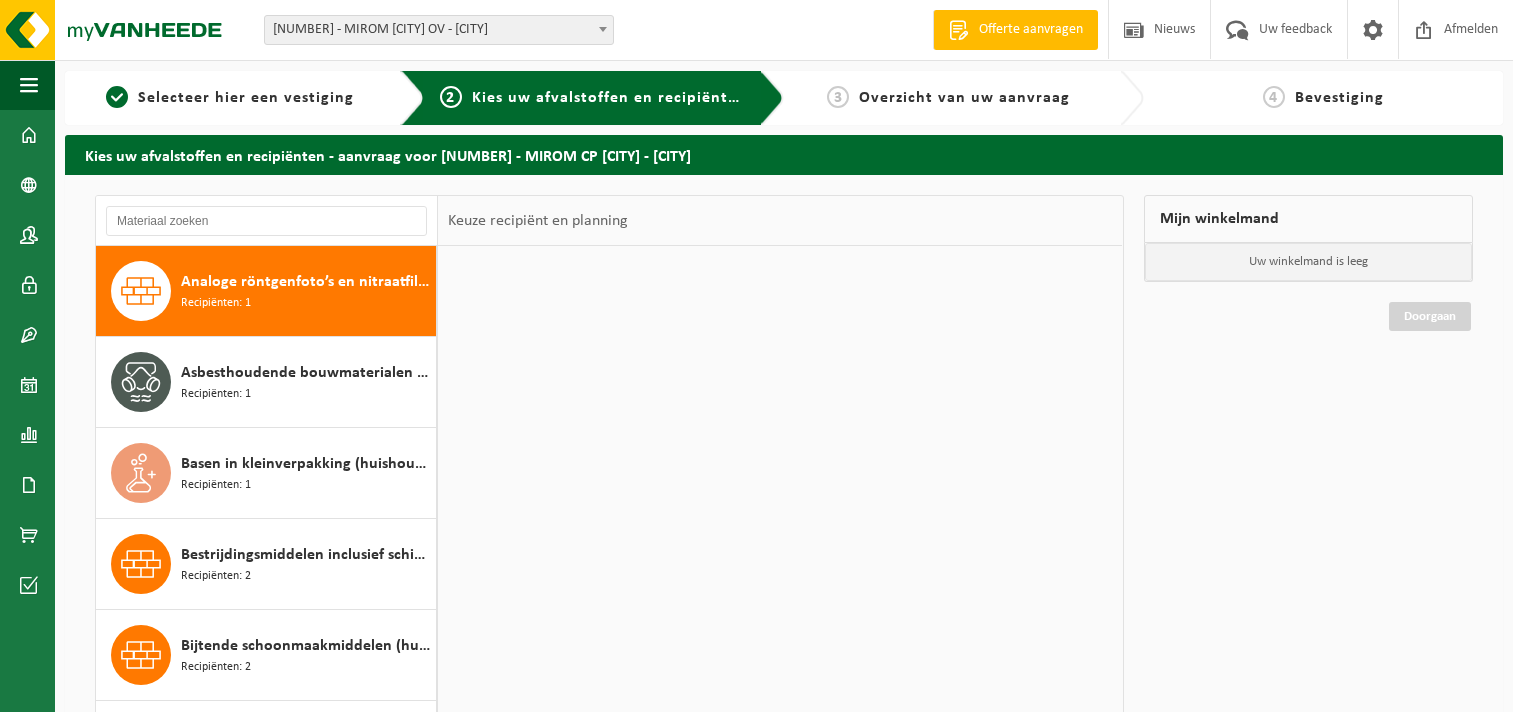 scroll, scrollTop: 0, scrollLeft: 0, axis: both 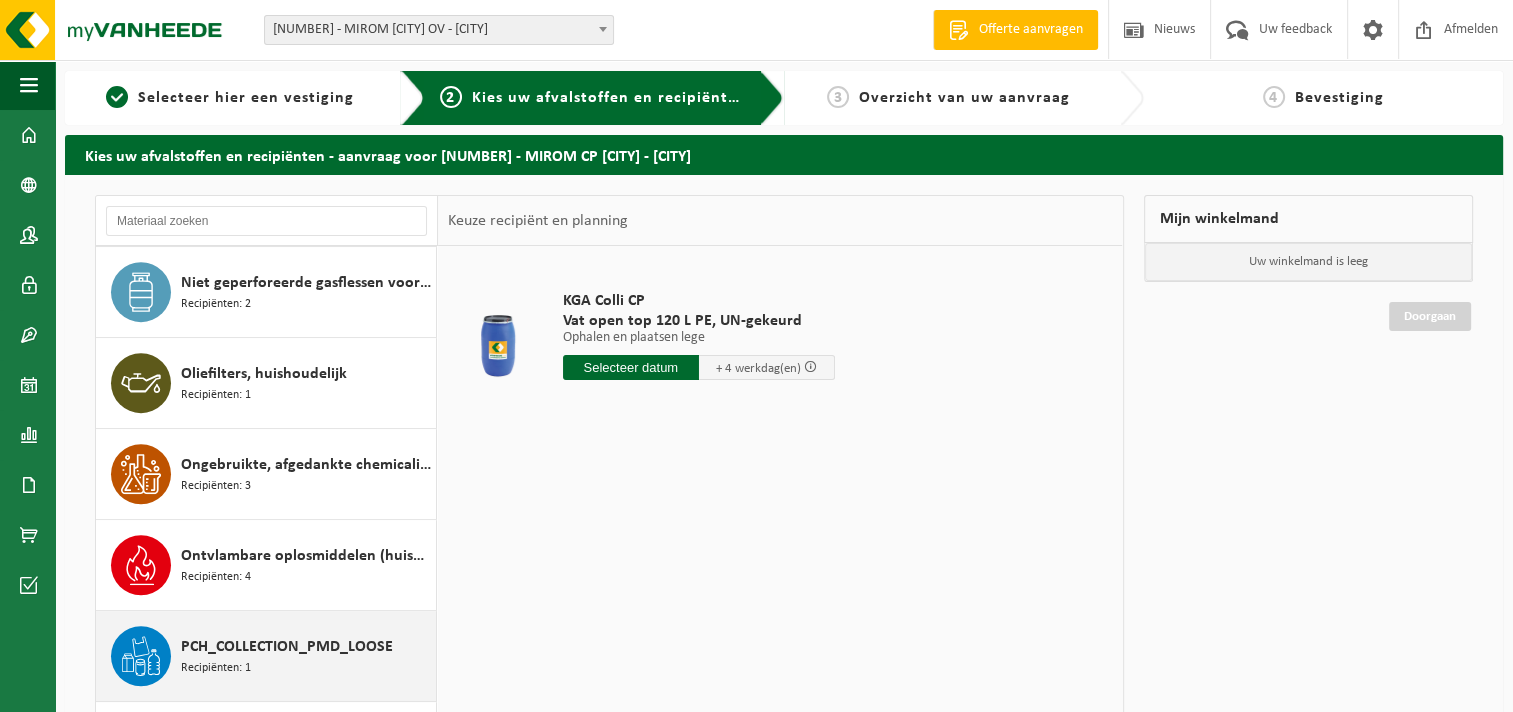 click on "PCH_COLLECTION_PMD_LOOSE   Recipiënten: 1" at bounding box center (306, 656) 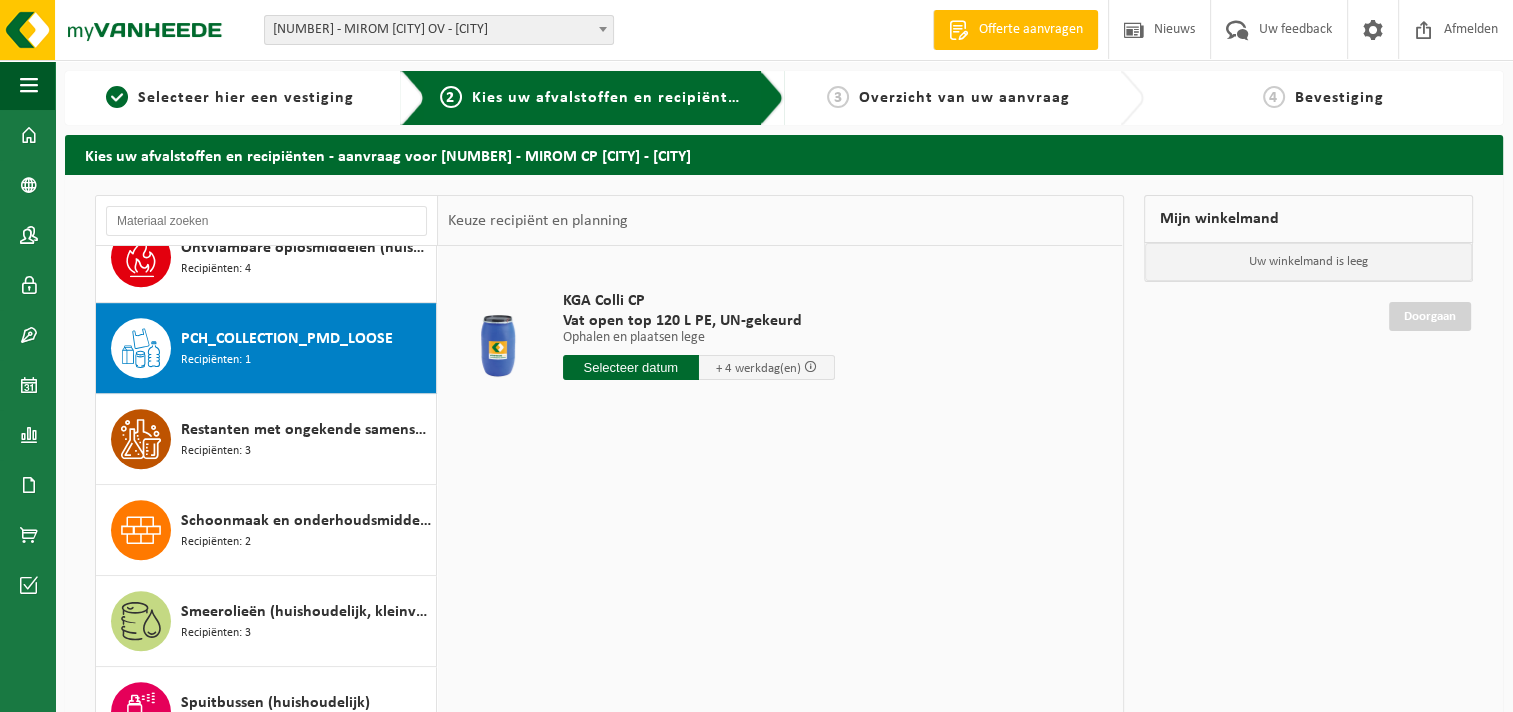 scroll, scrollTop: 1362, scrollLeft: 0, axis: vertical 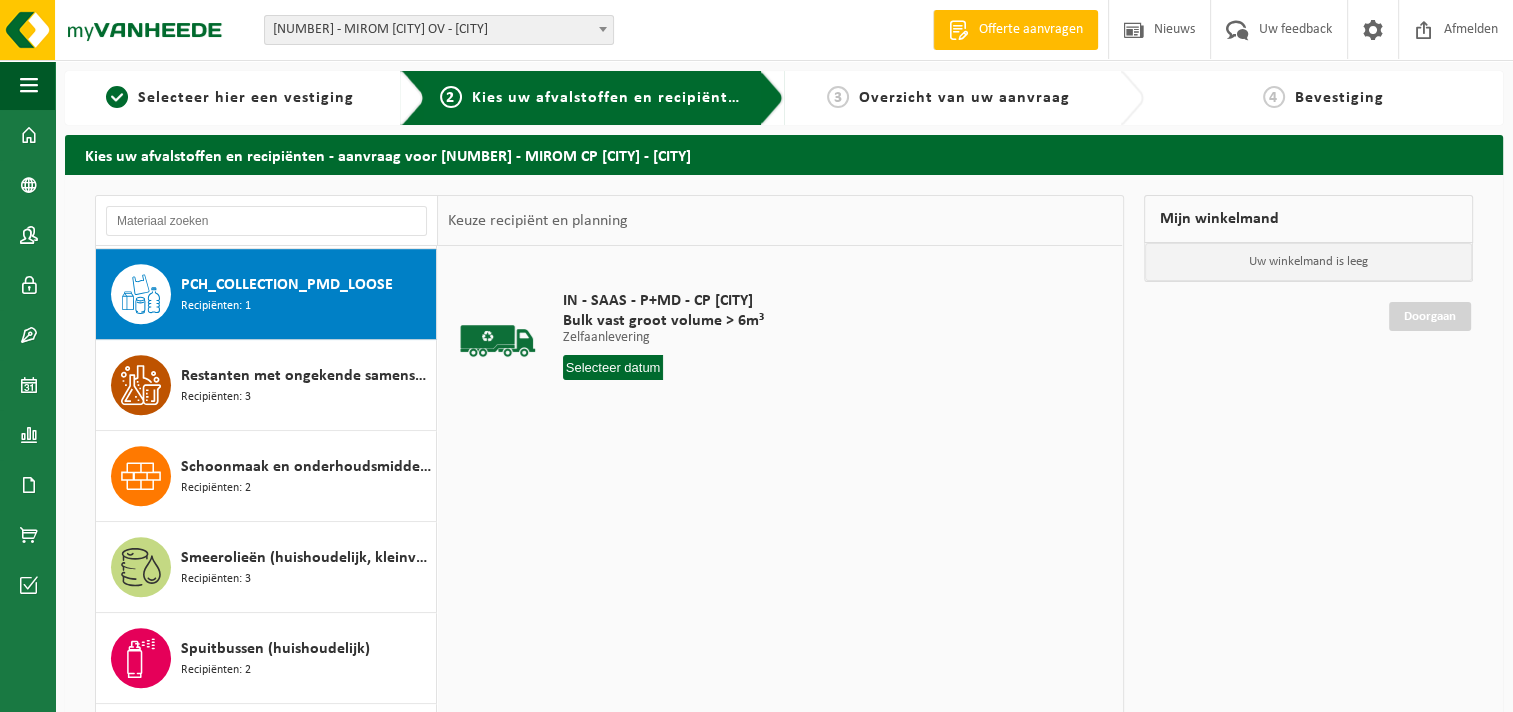 click at bounding box center [613, 367] 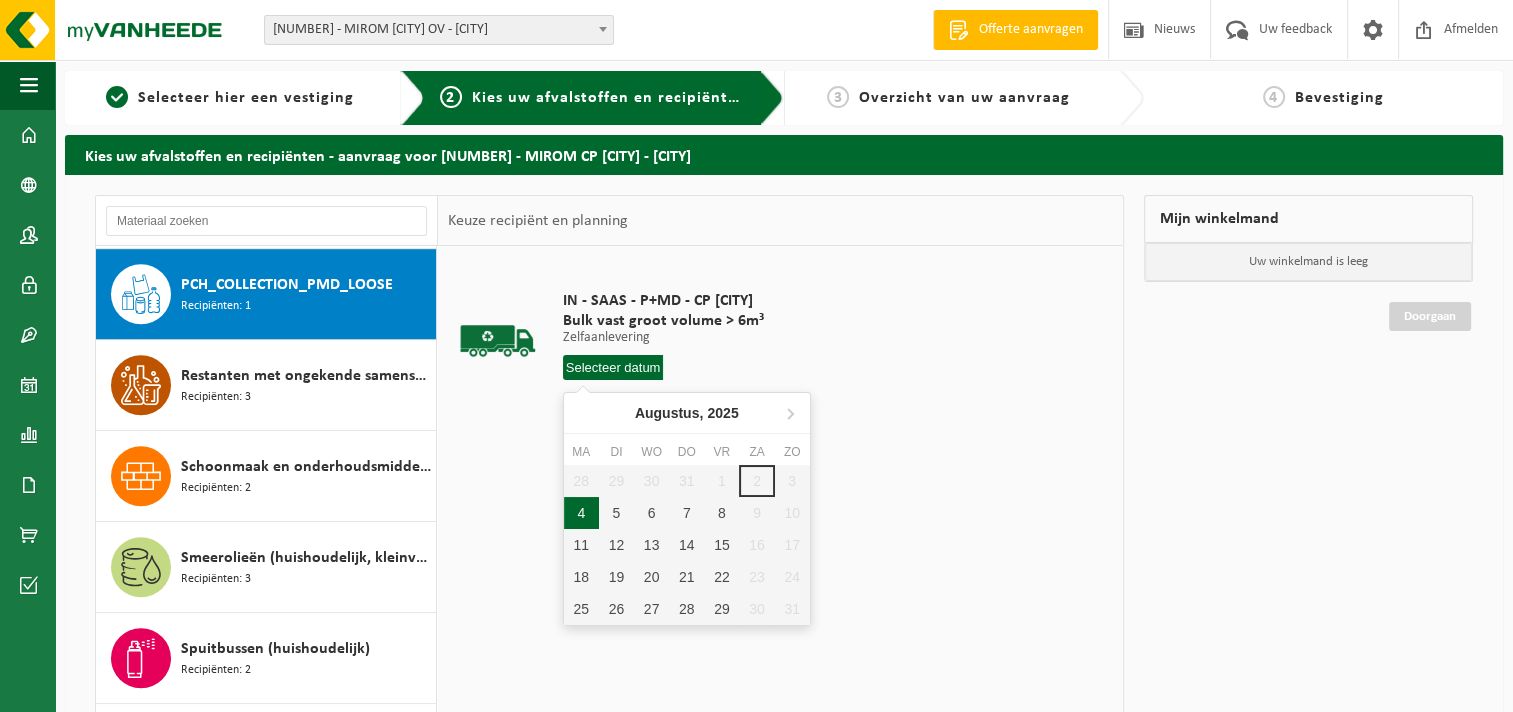 click on "4" at bounding box center (581, 513) 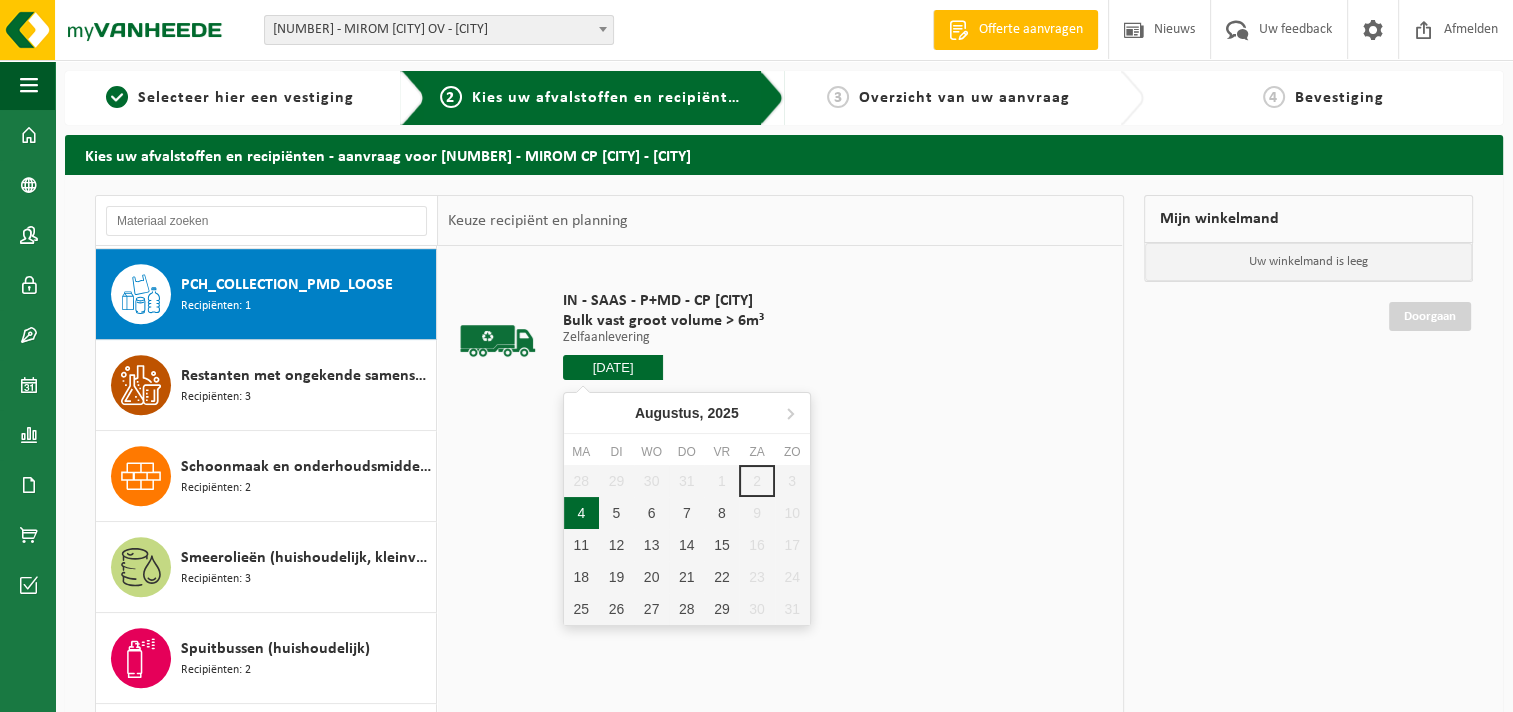 type on "Van 2025-08-04" 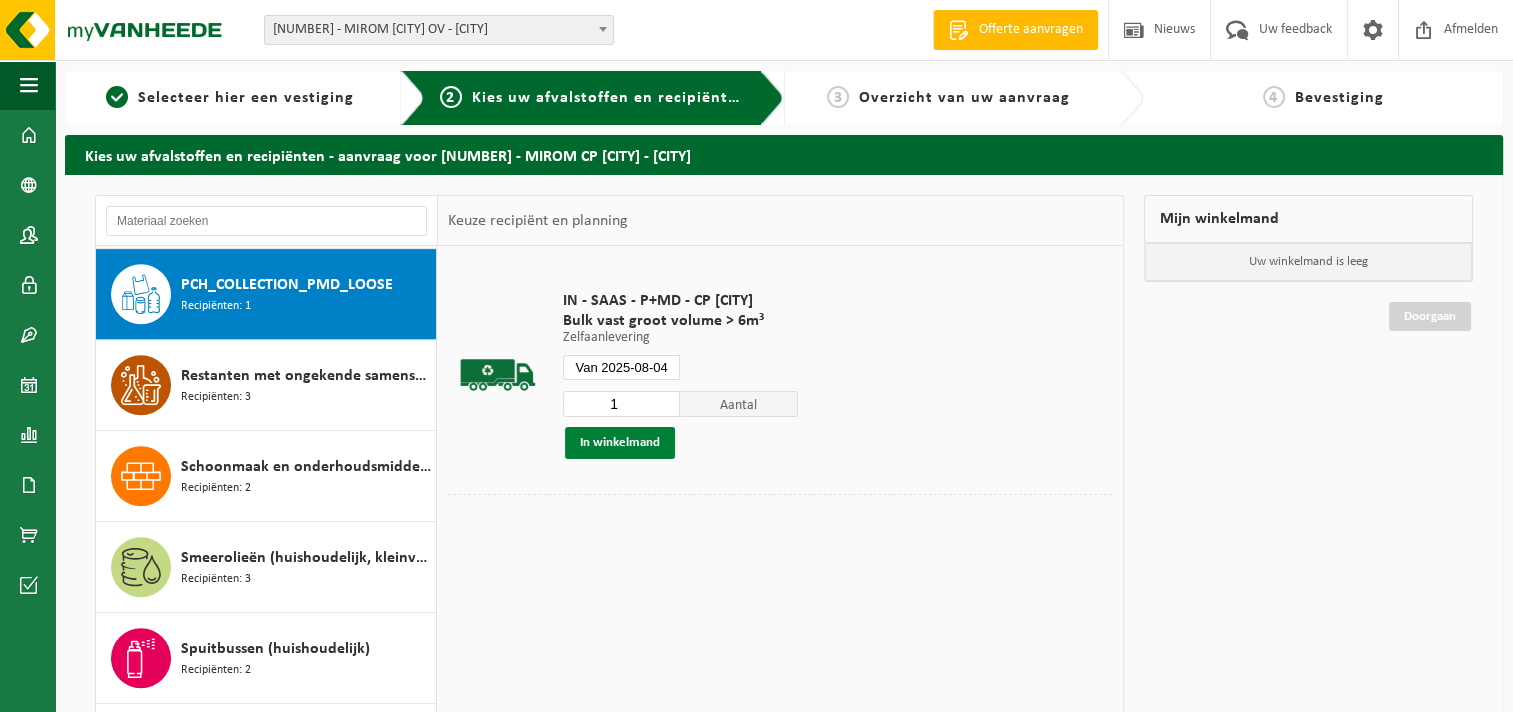 click on "In winkelmand" at bounding box center (620, 443) 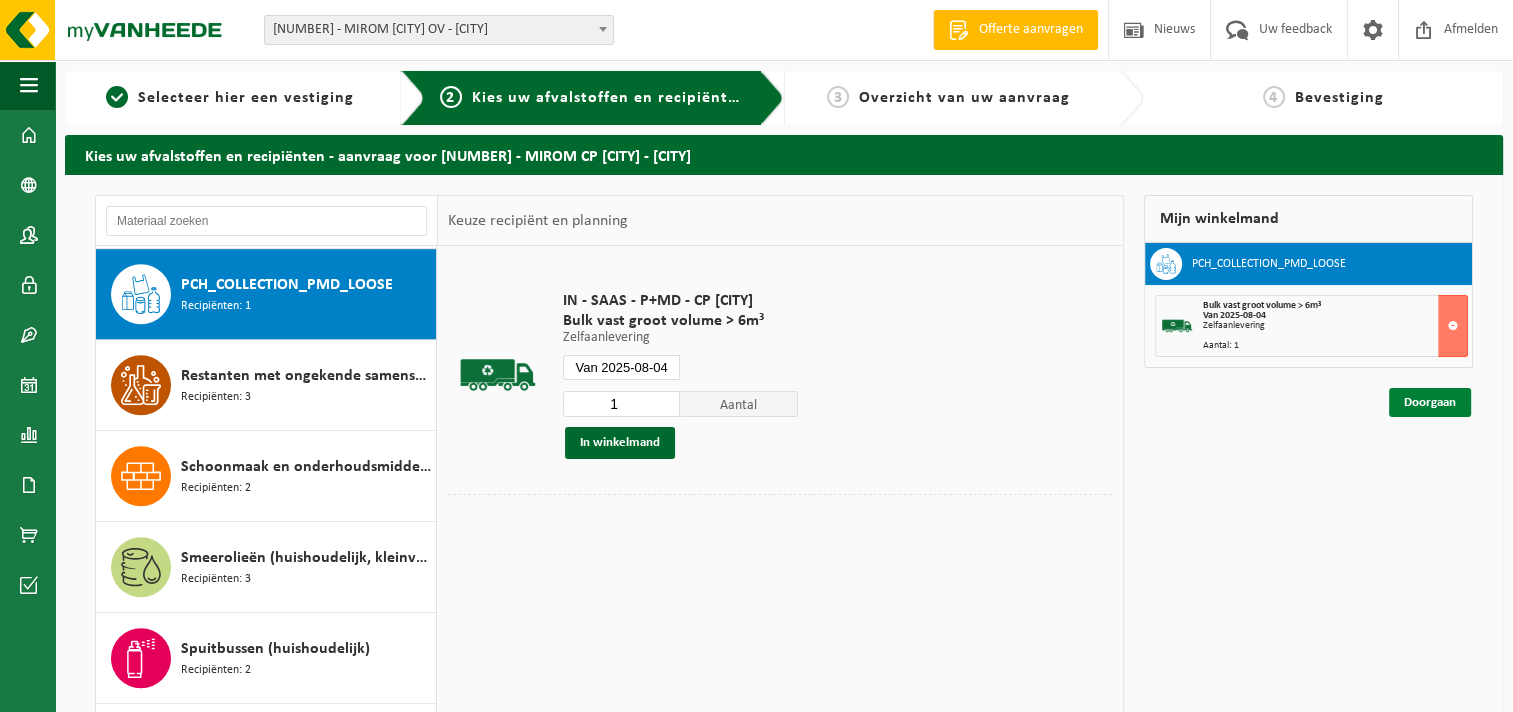 click on "Doorgaan" at bounding box center [1430, 402] 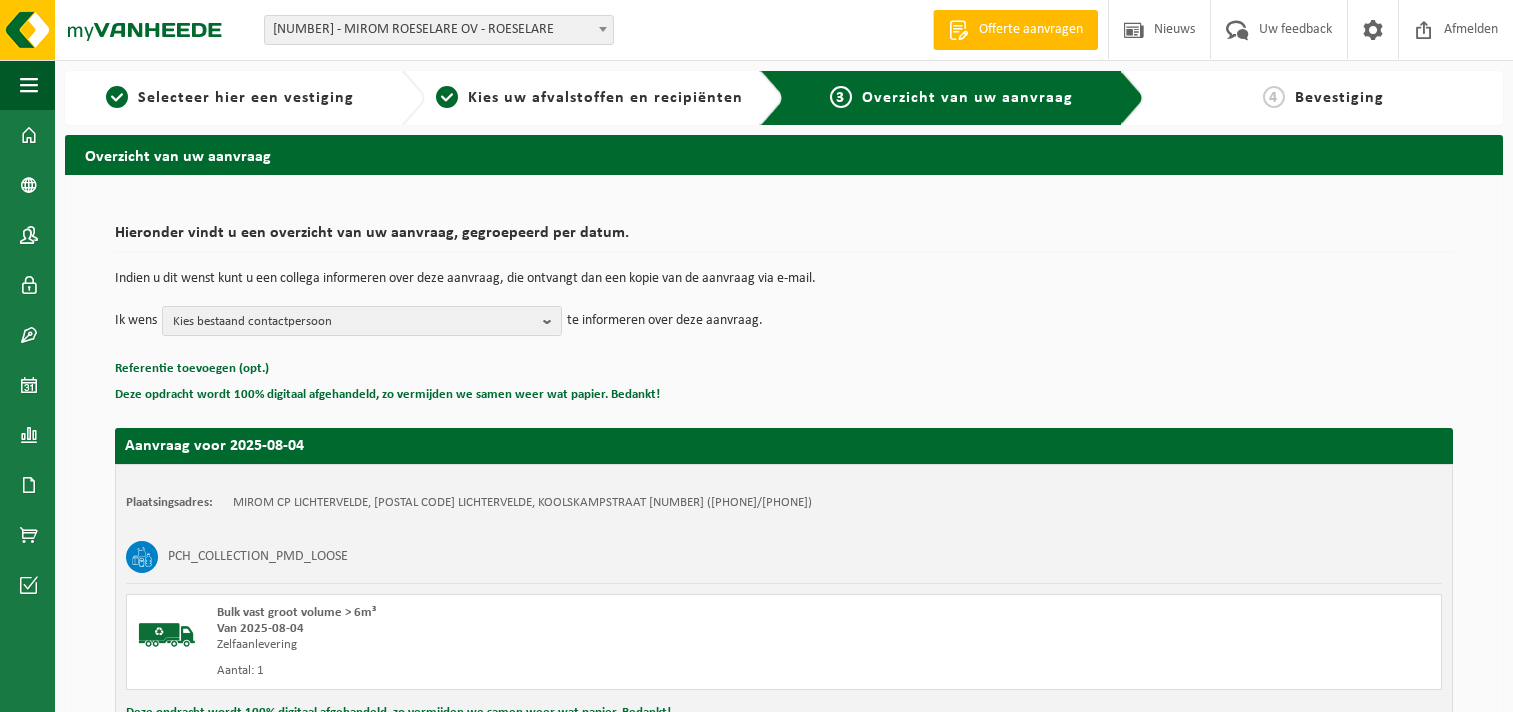 scroll, scrollTop: 0, scrollLeft: 0, axis: both 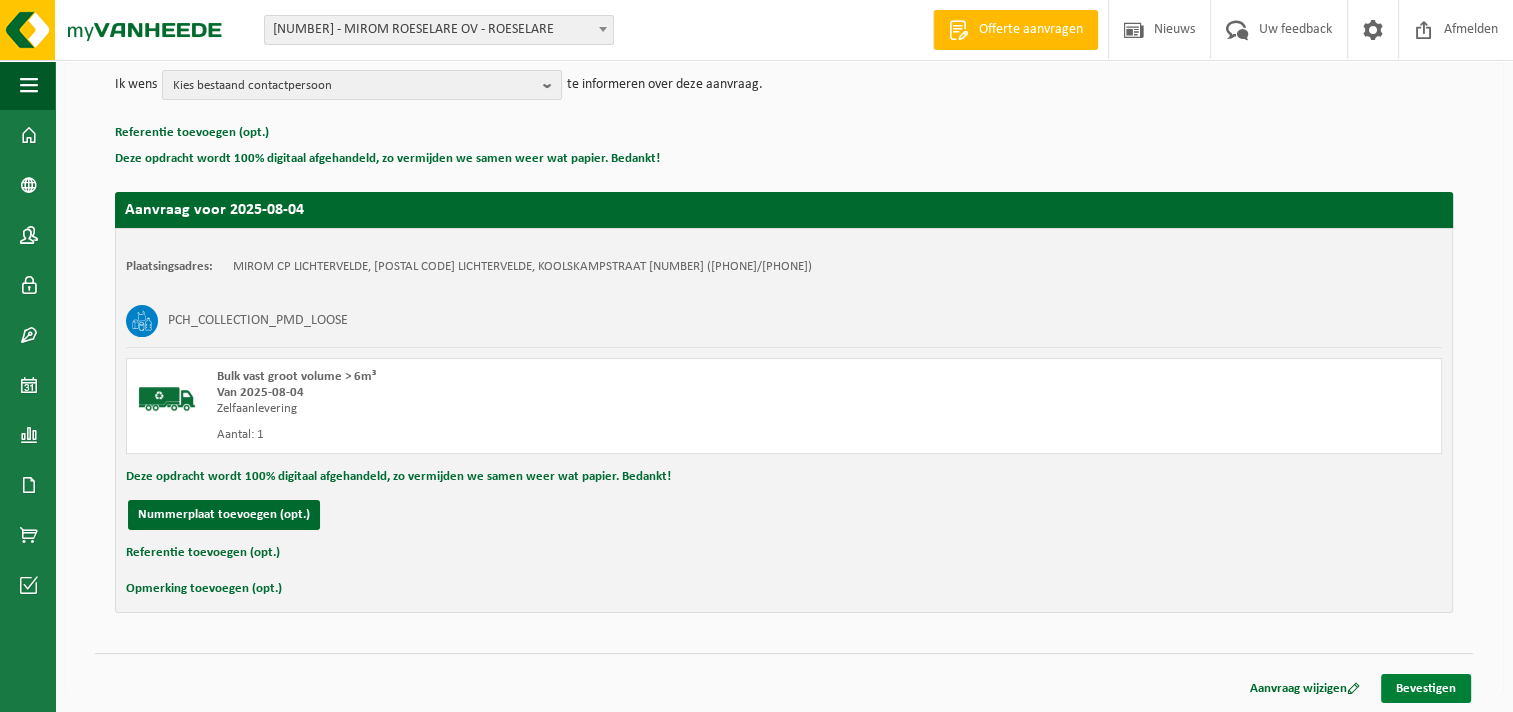 click on "Bevestigen" at bounding box center (1426, 688) 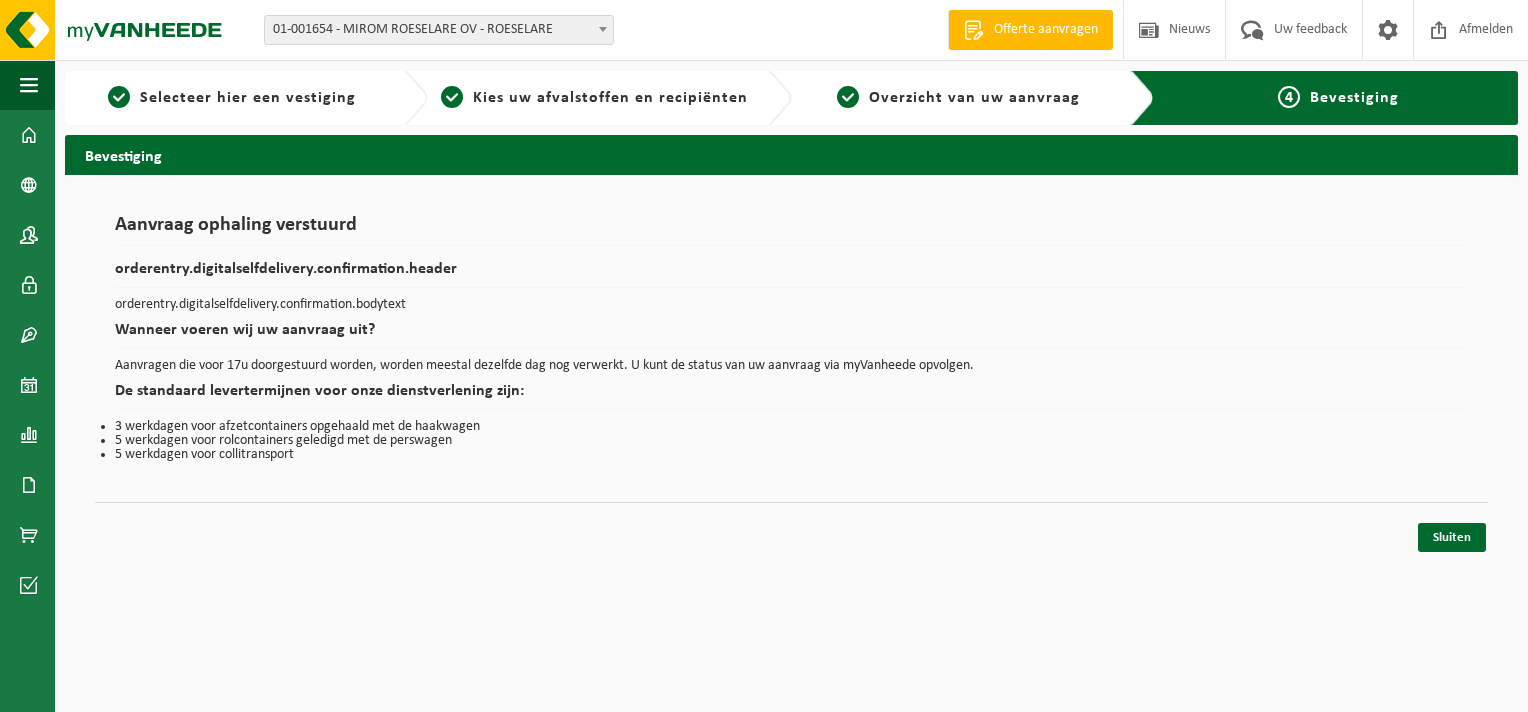 scroll, scrollTop: 0, scrollLeft: 0, axis: both 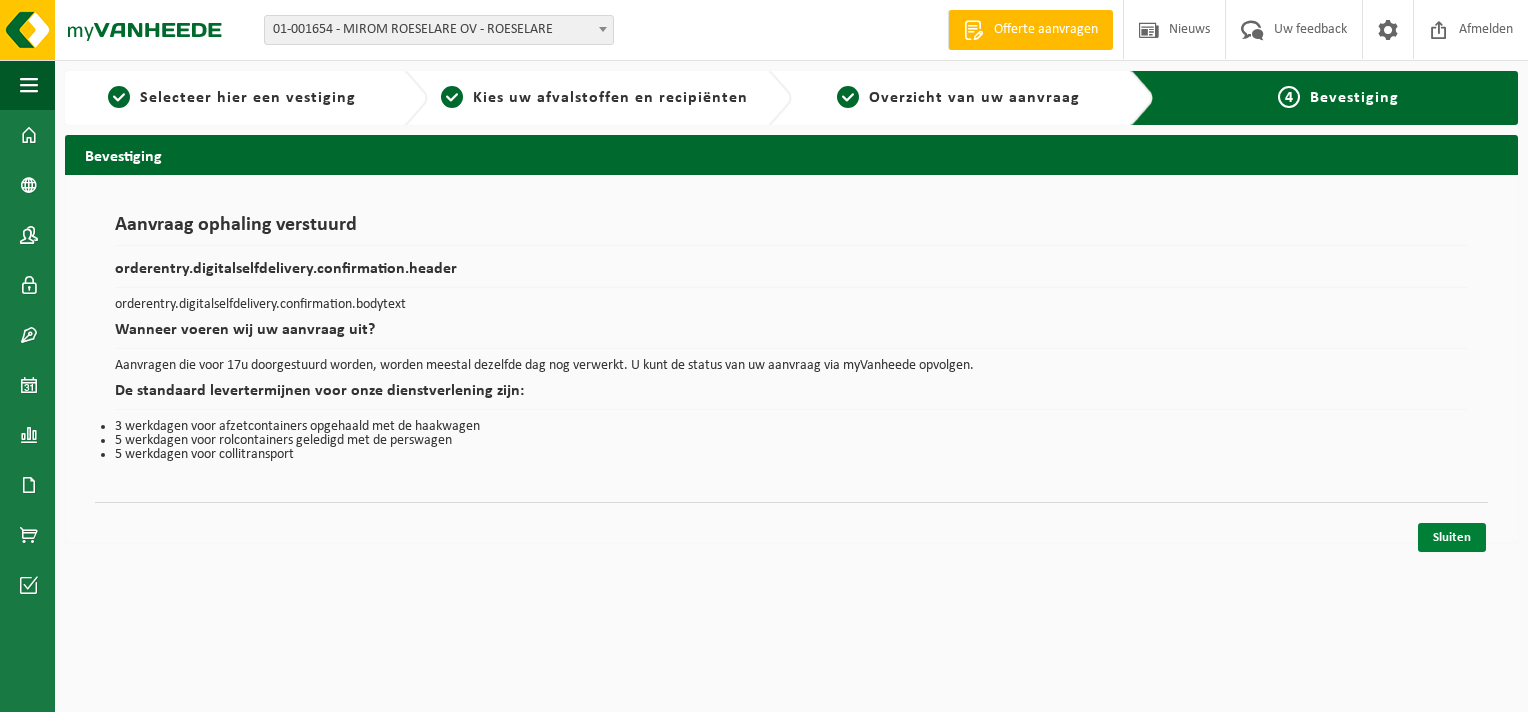 click on "Sluiten" at bounding box center [1452, 537] 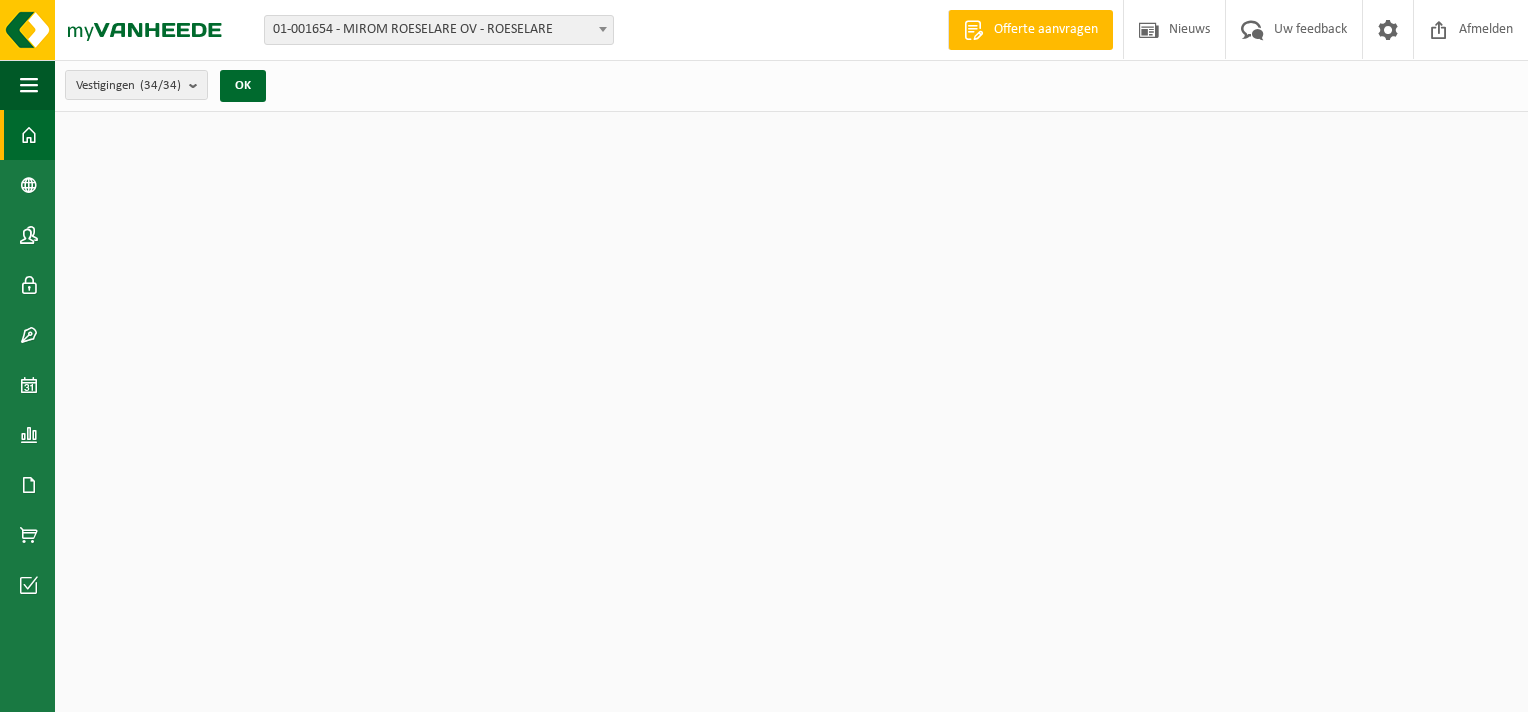 scroll, scrollTop: 0, scrollLeft: 0, axis: both 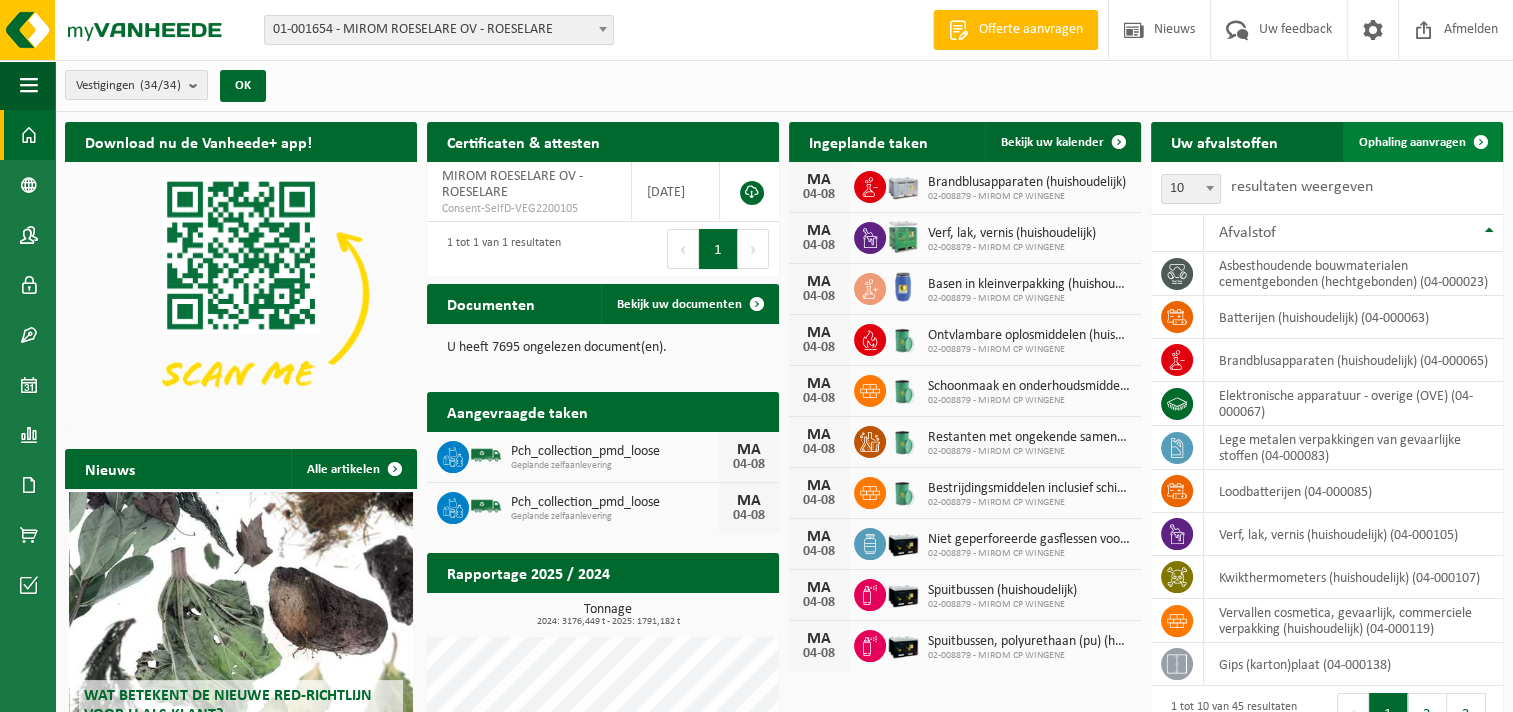 click on "Ophaling aanvragen" at bounding box center [1422, 142] 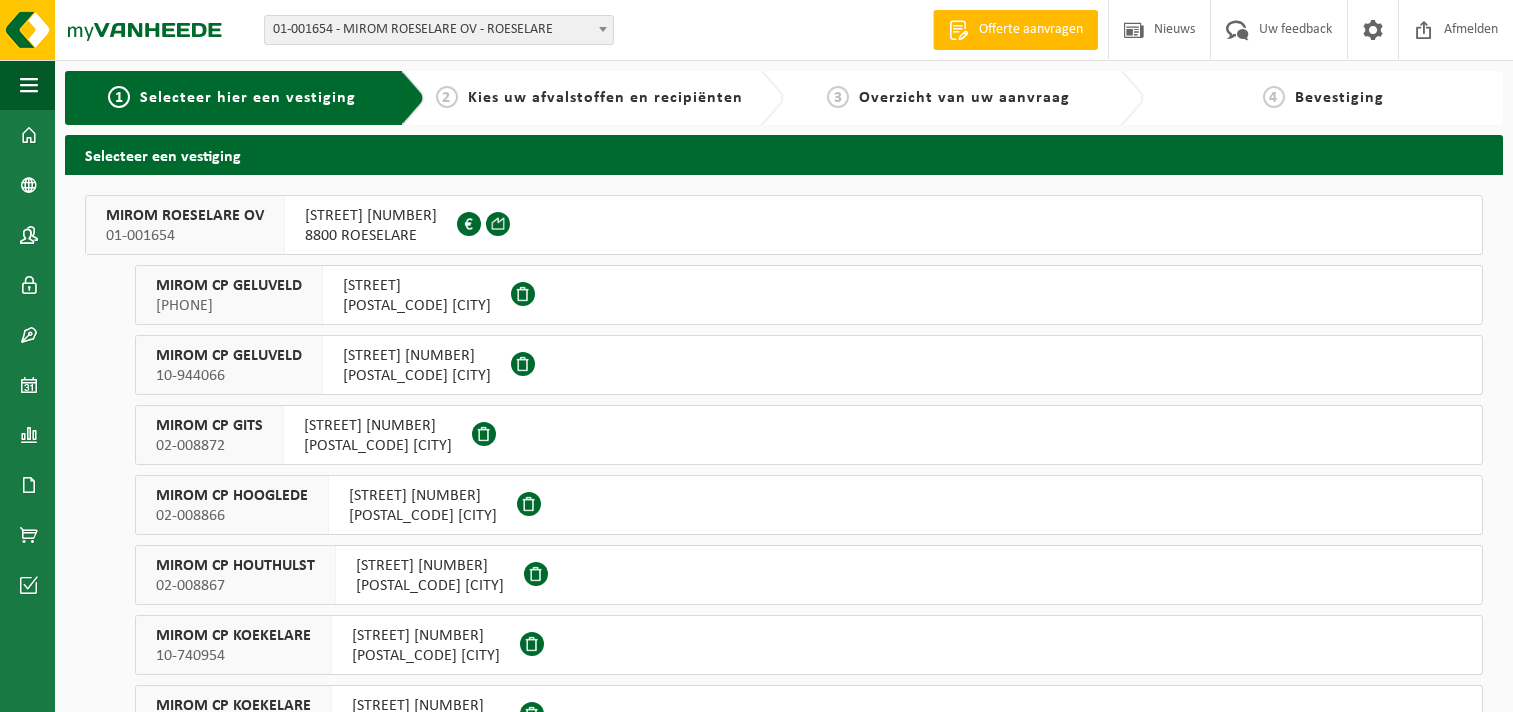 scroll, scrollTop: 0, scrollLeft: 0, axis: both 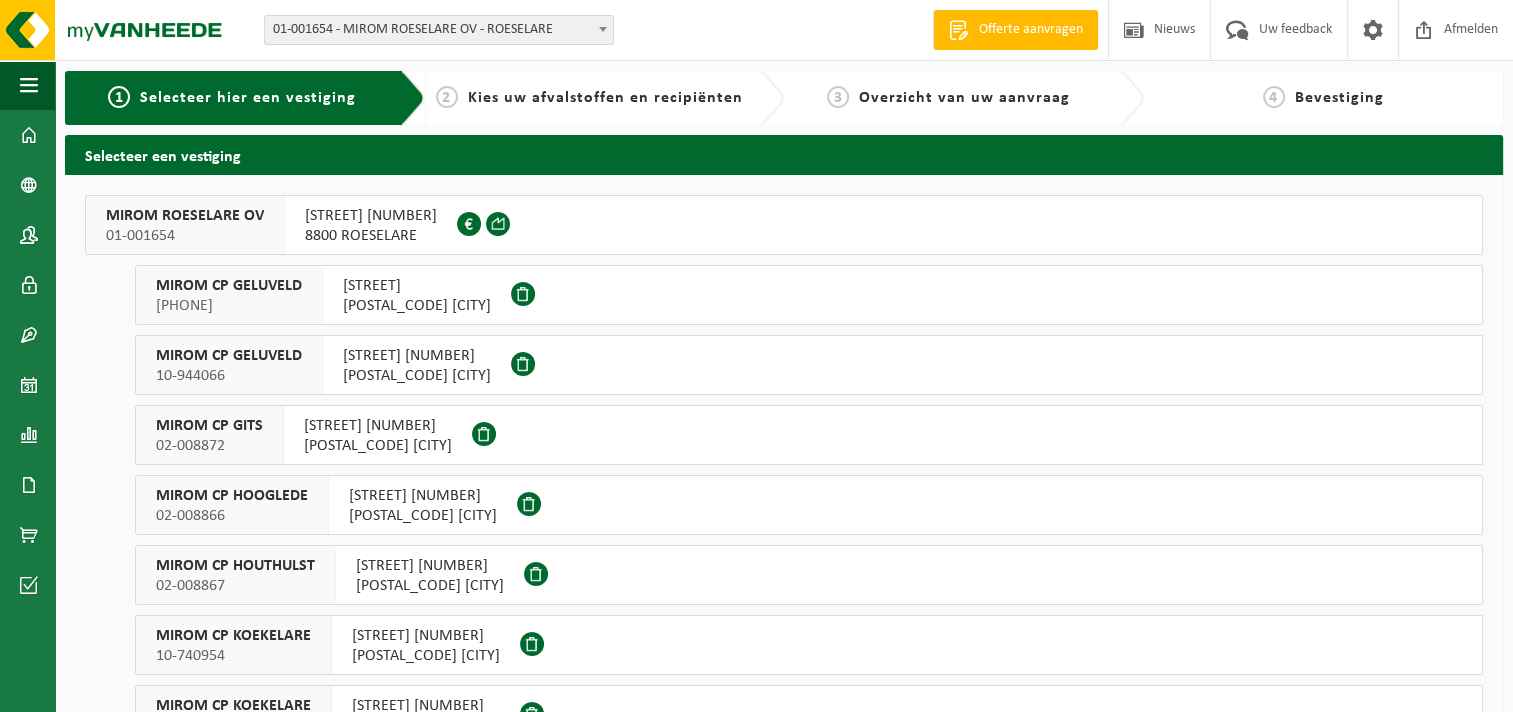 click on "8830 HOOGLEDE" at bounding box center (423, 516) 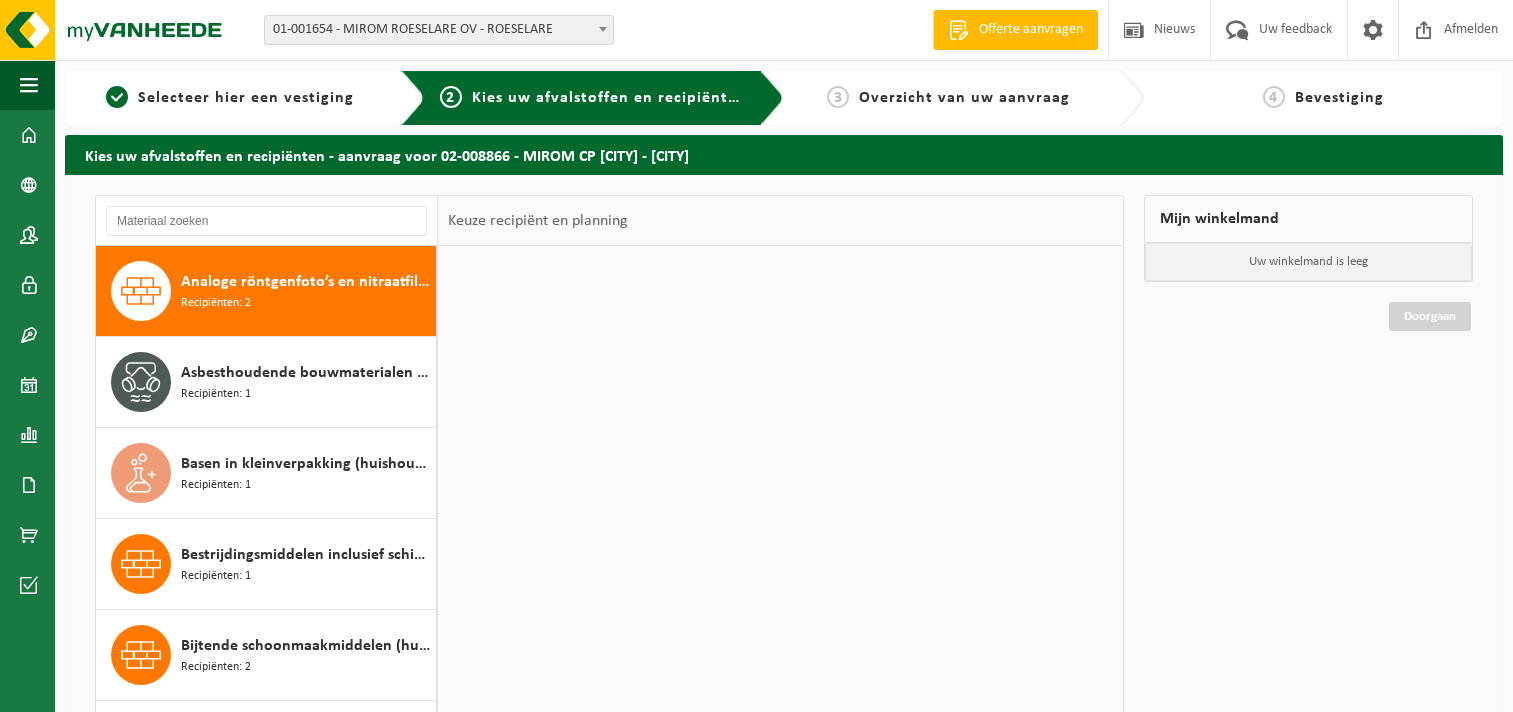 scroll, scrollTop: 0, scrollLeft: 0, axis: both 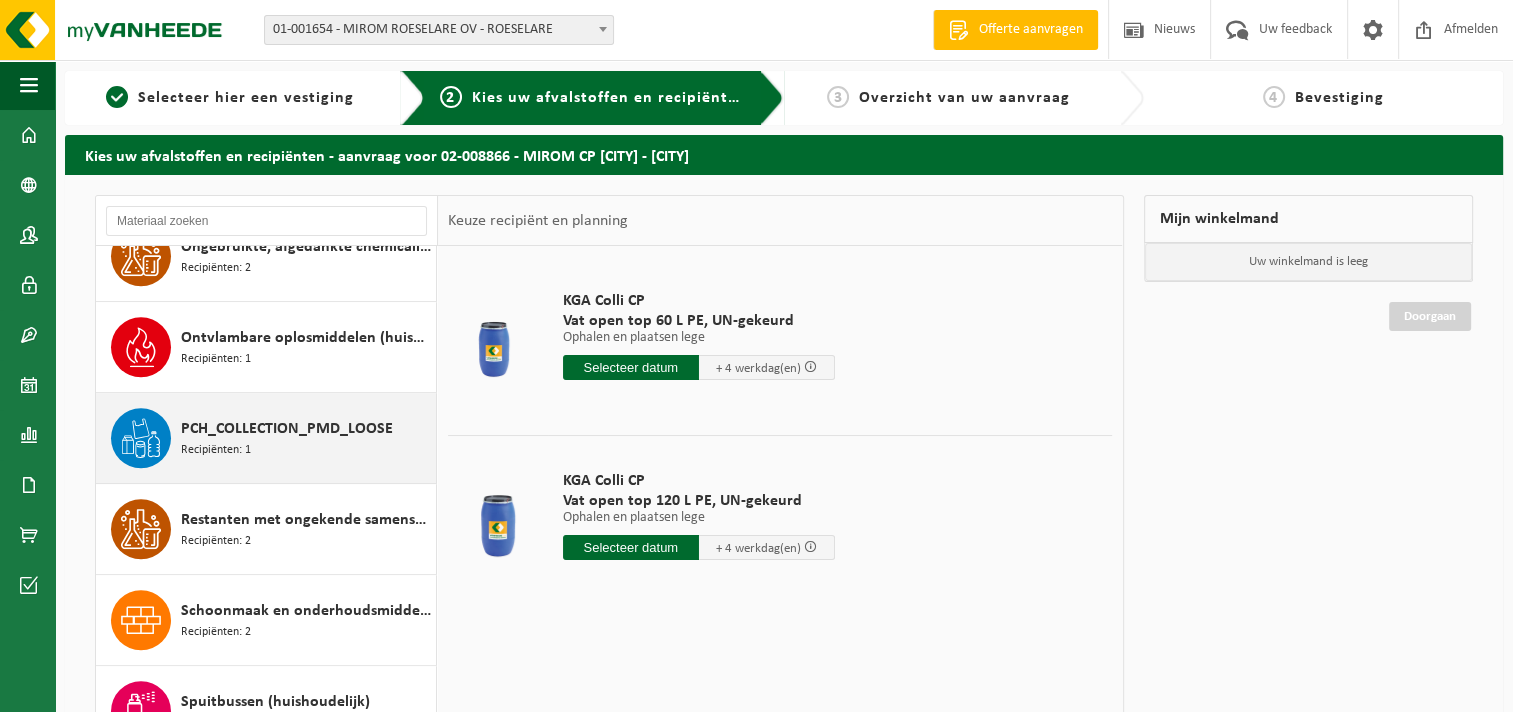 click on "PCH_COLLECTION_PMD_LOOSE   Recipiënten: 1" at bounding box center (306, 438) 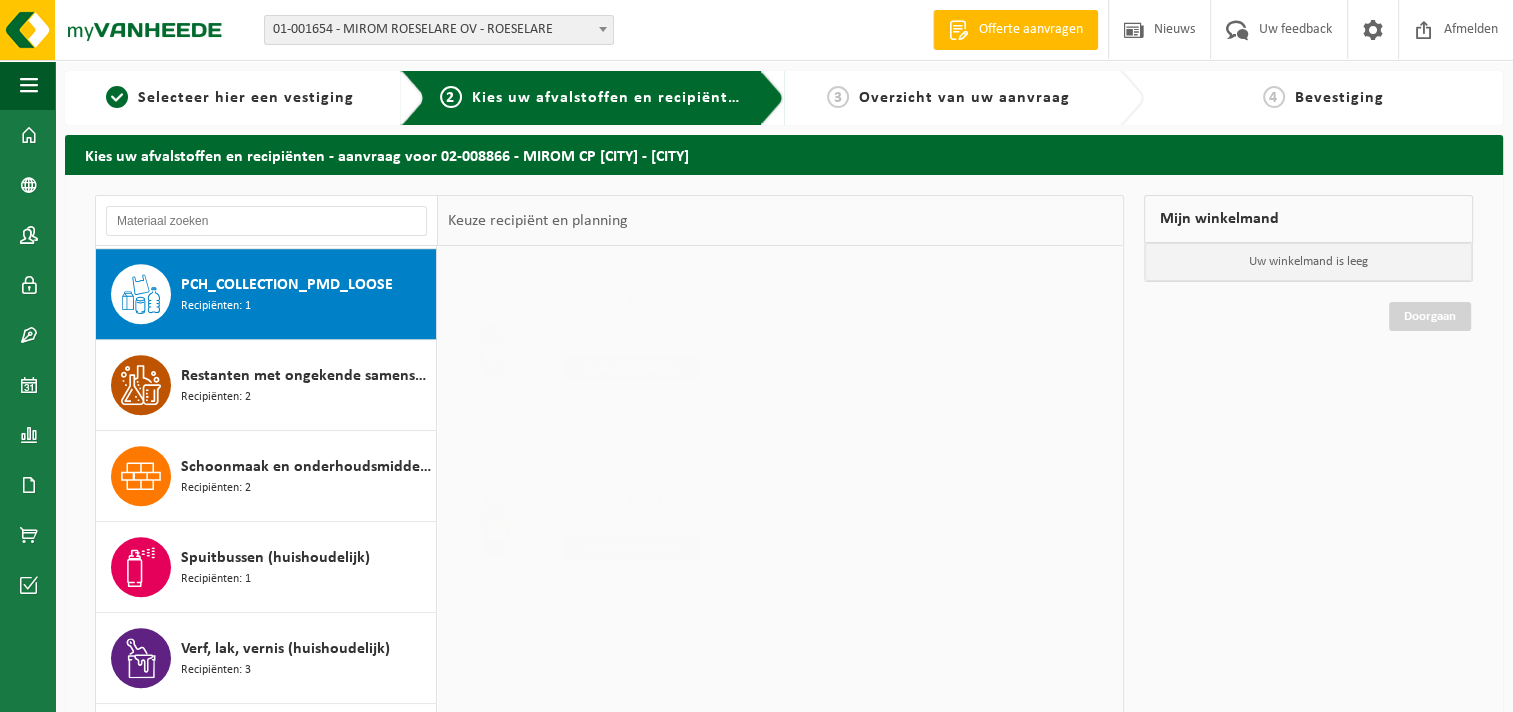 scroll, scrollTop: 1544, scrollLeft: 0, axis: vertical 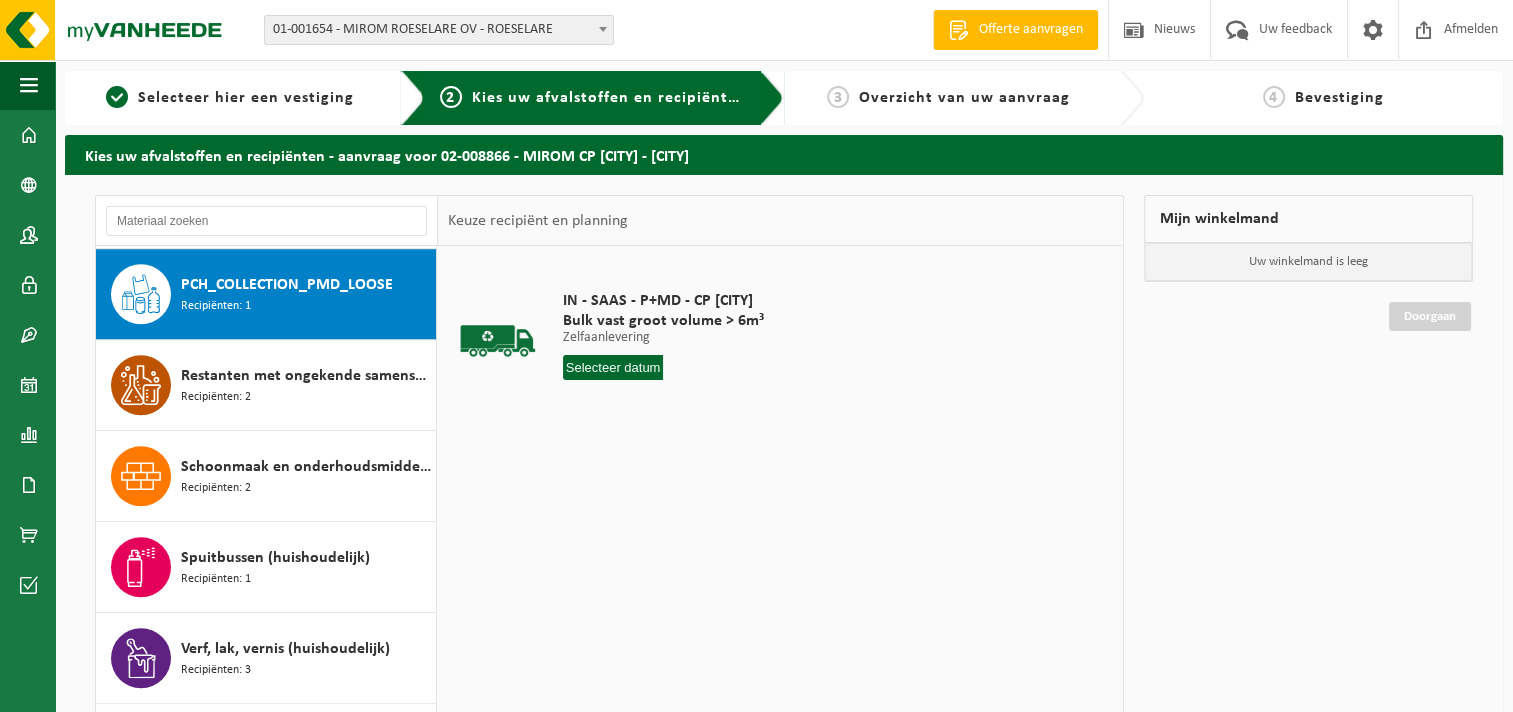 click at bounding box center [613, 367] 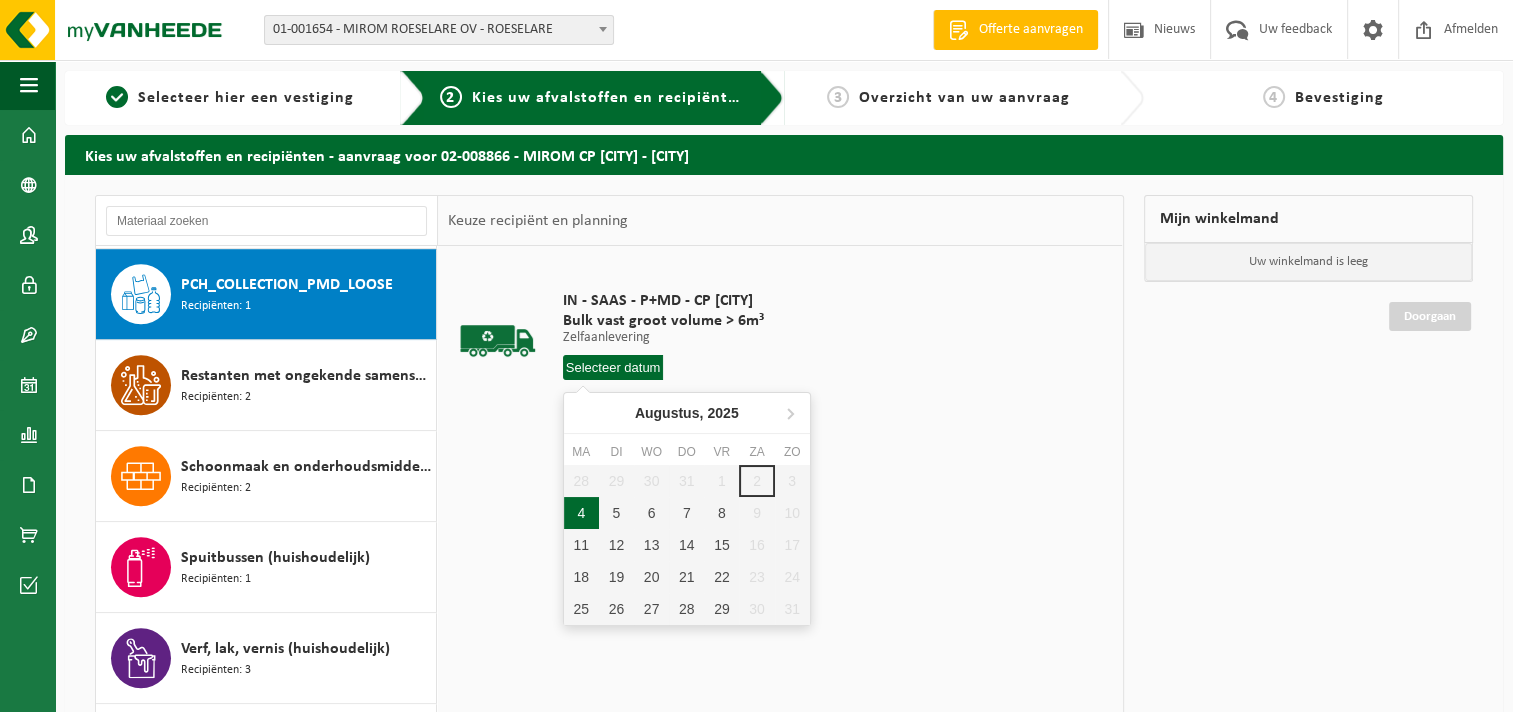 click on "4" at bounding box center (581, 513) 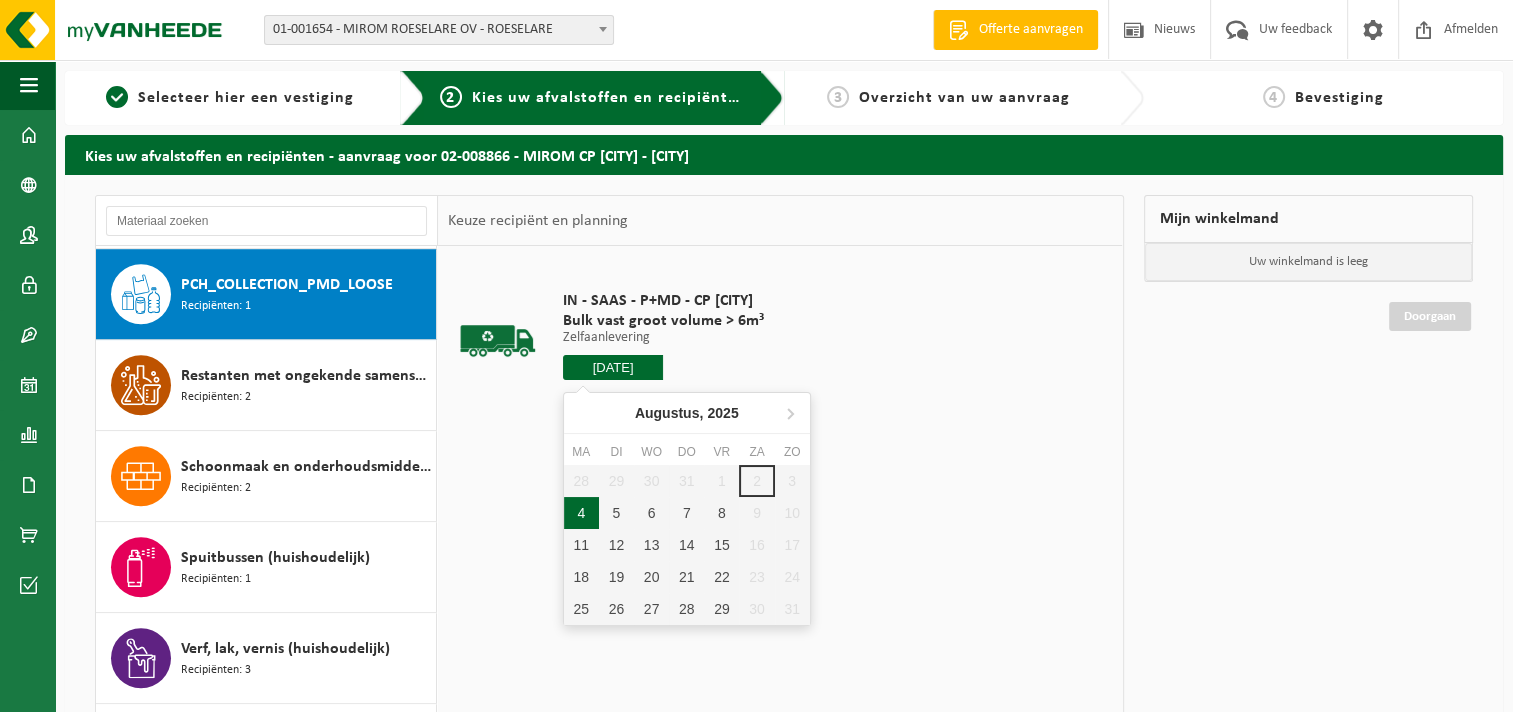 type on "Van 2025-08-04" 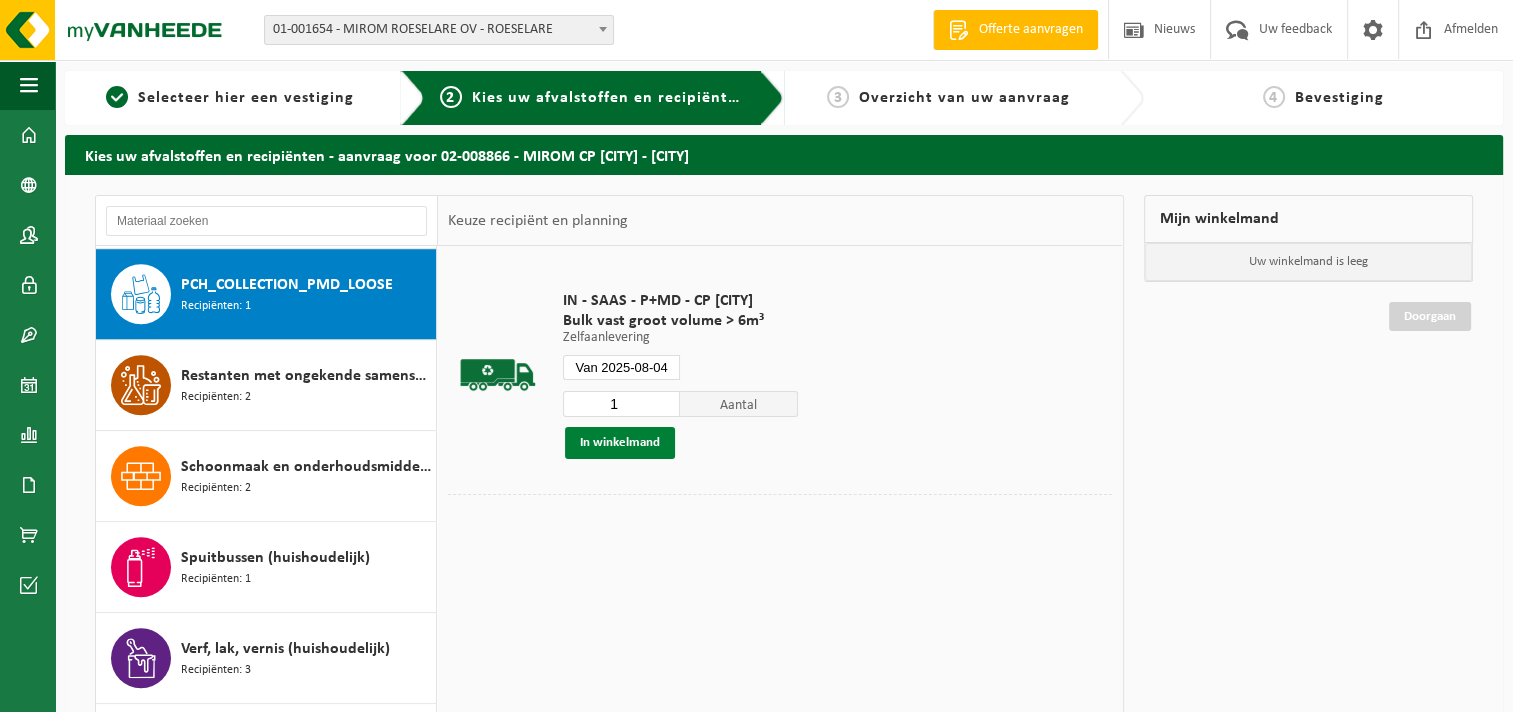 click on "In winkelmand" at bounding box center [620, 443] 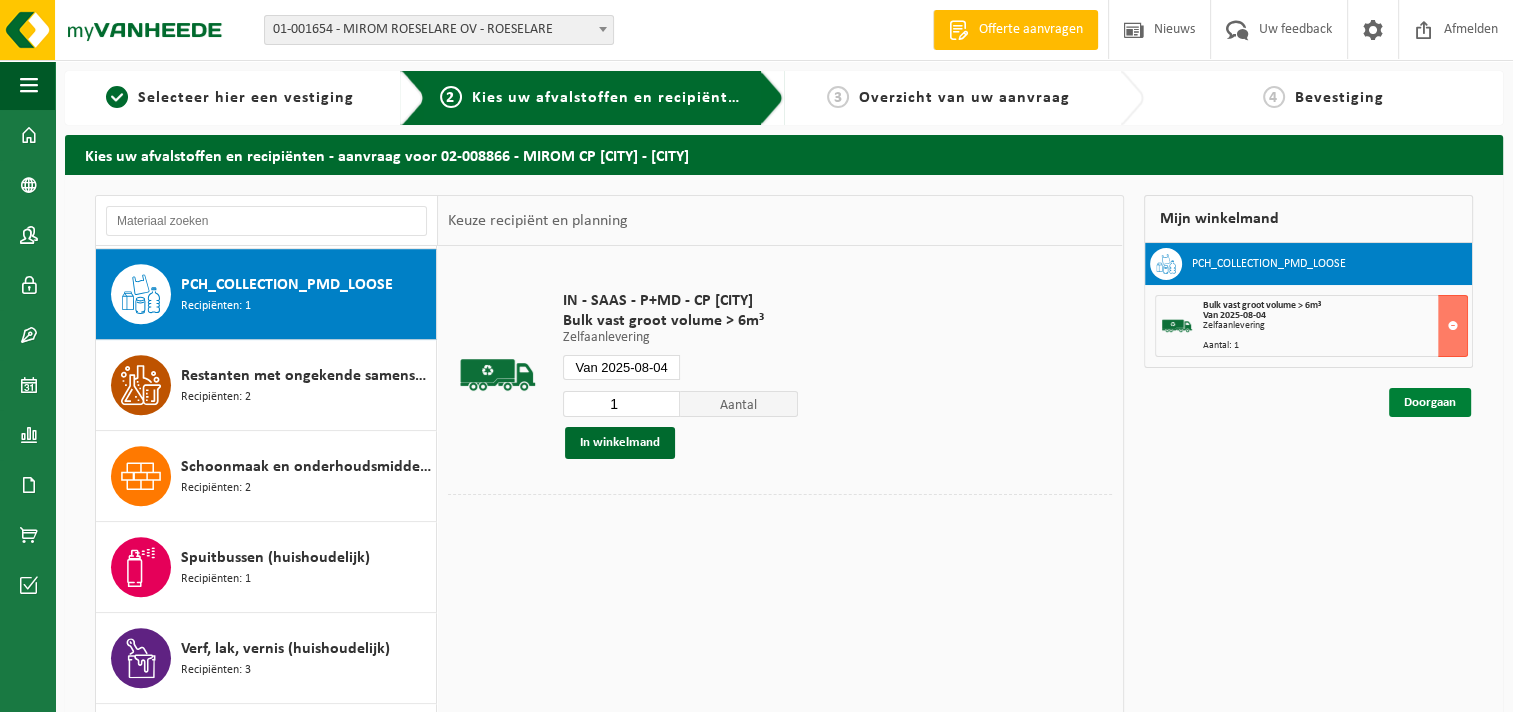 click on "Doorgaan" at bounding box center (1430, 402) 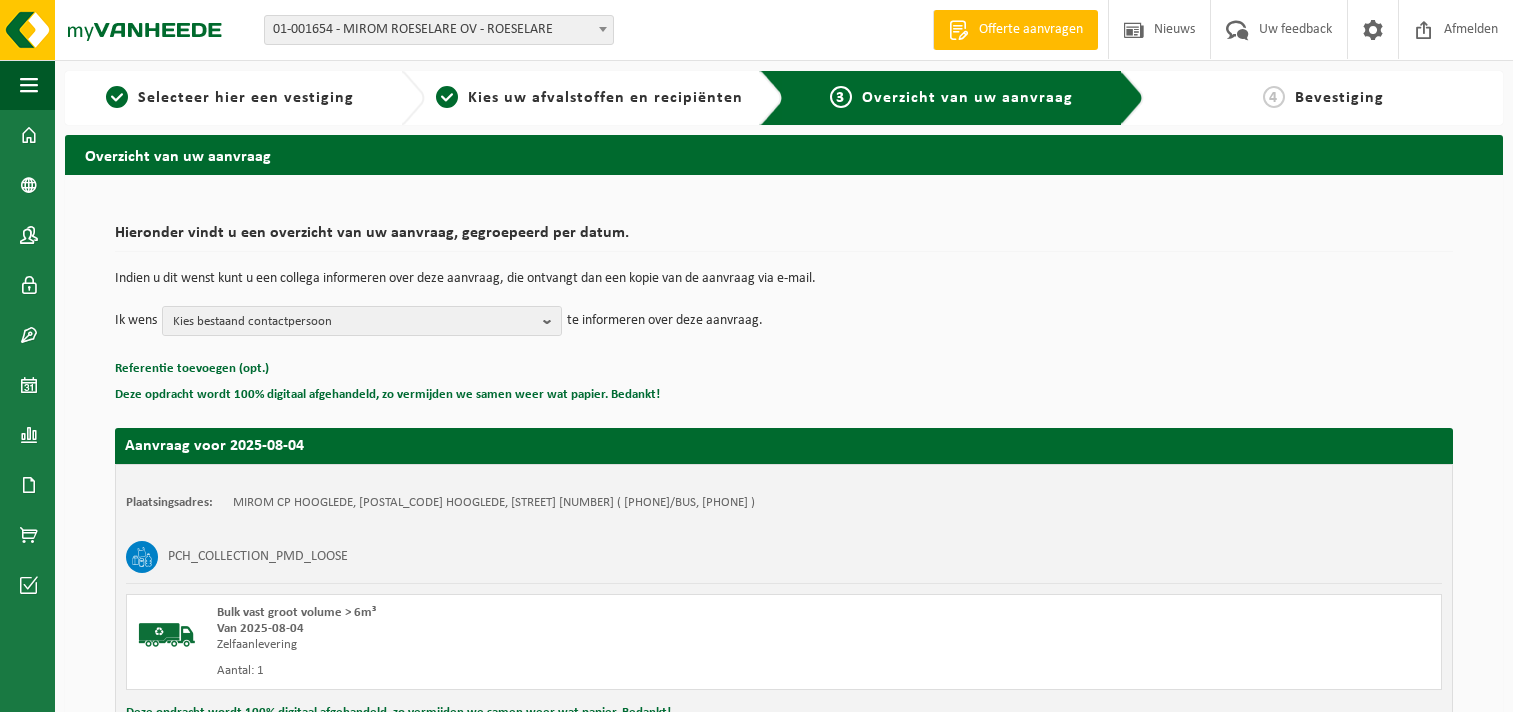 scroll, scrollTop: 0, scrollLeft: 0, axis: both 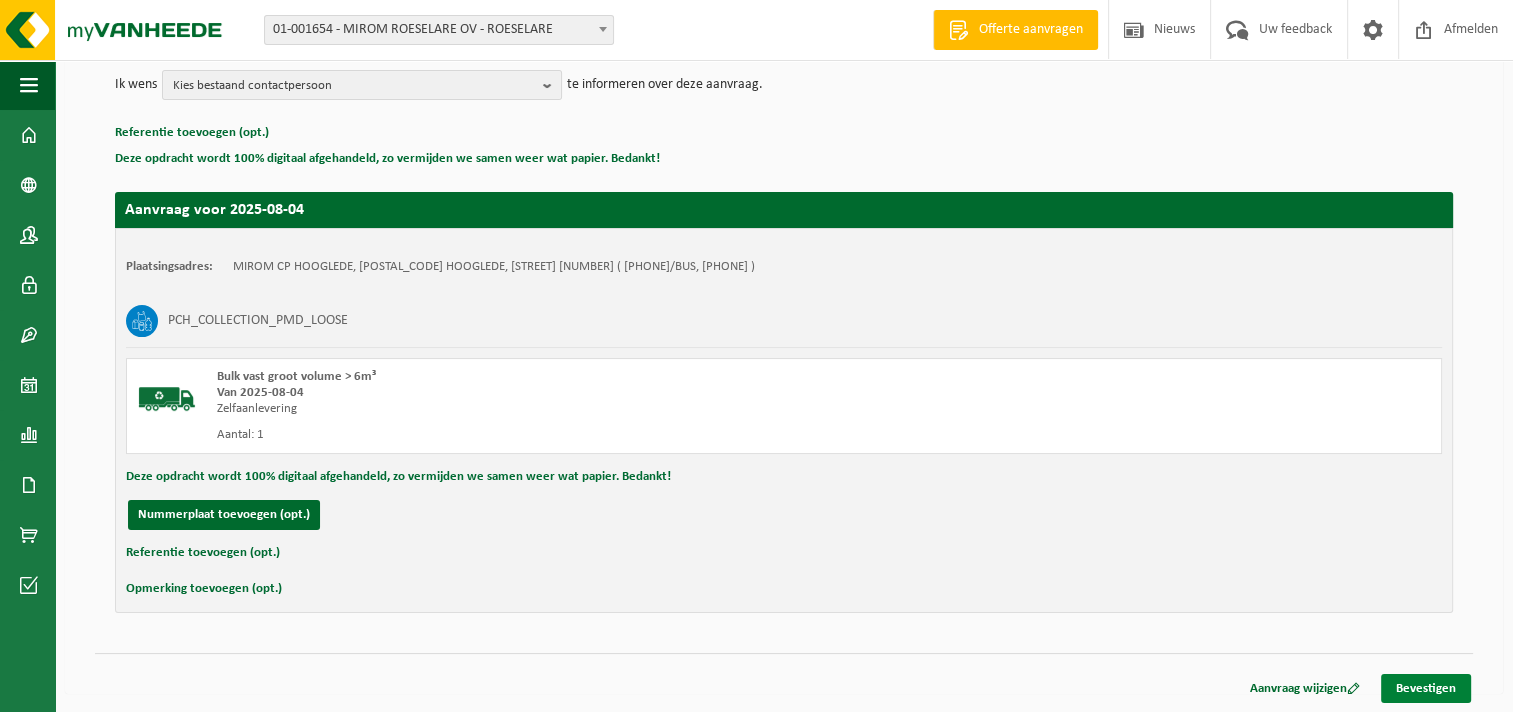 click on "Bevestigen" at bounding box center (1426, 688) 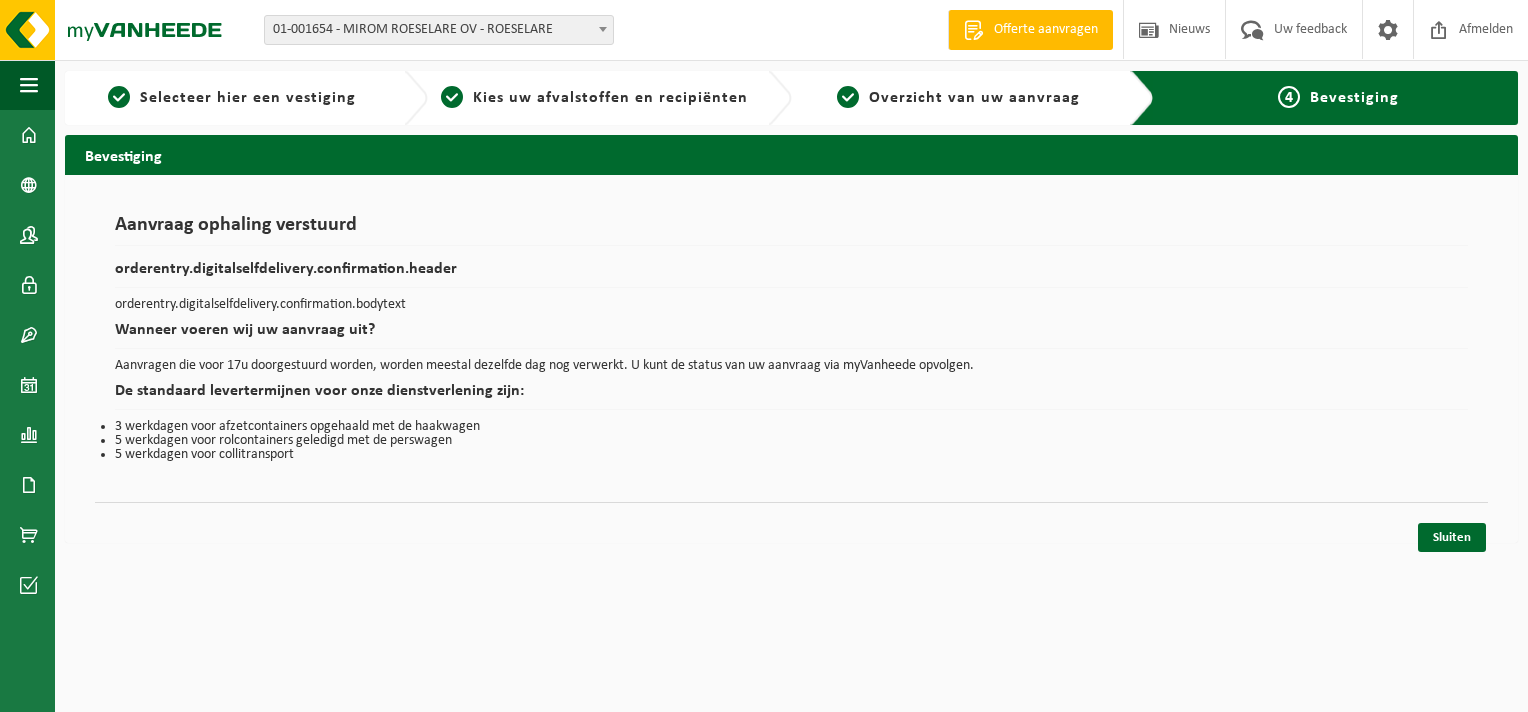scroll, scrollTop: 0, scrollLeft: 0, axis: both 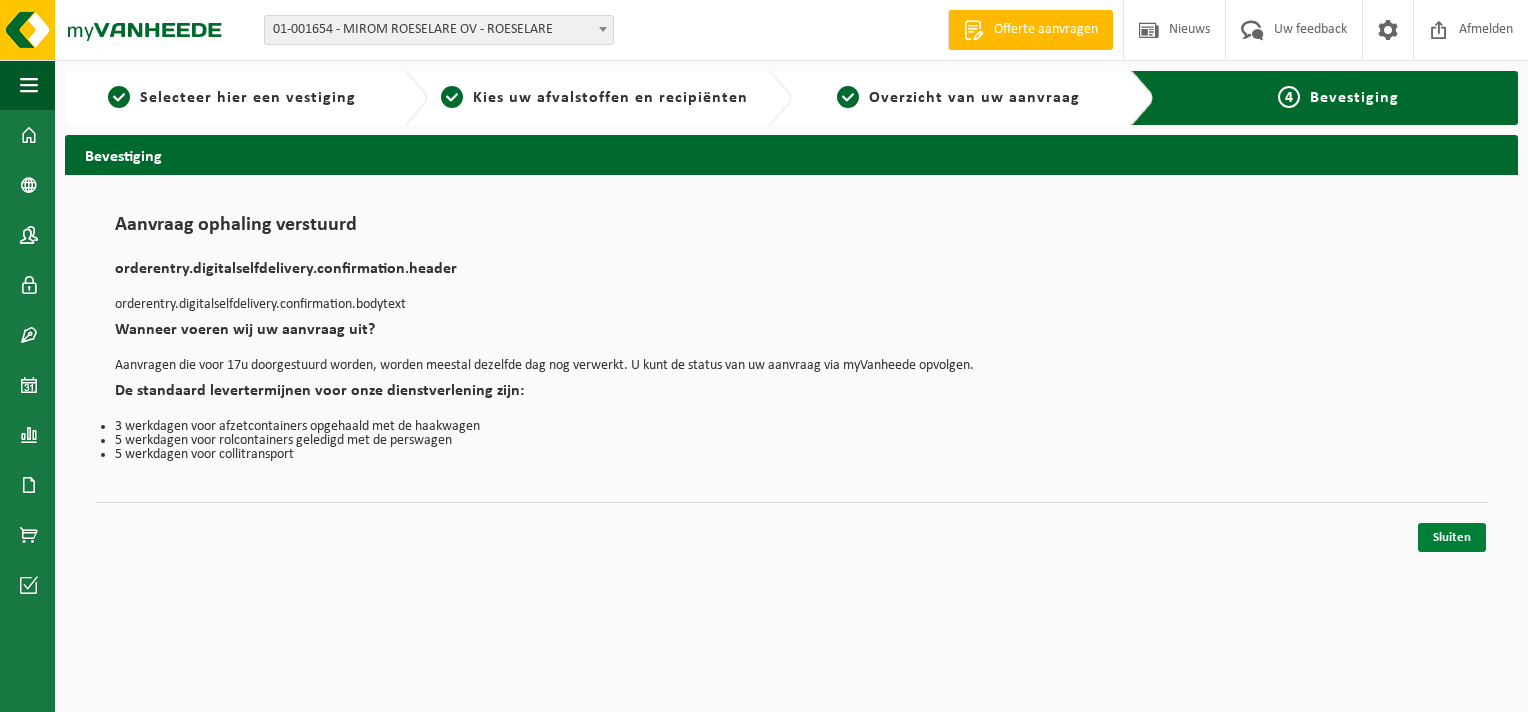 click on "Sluiten" at bounding box center [1452, 537] 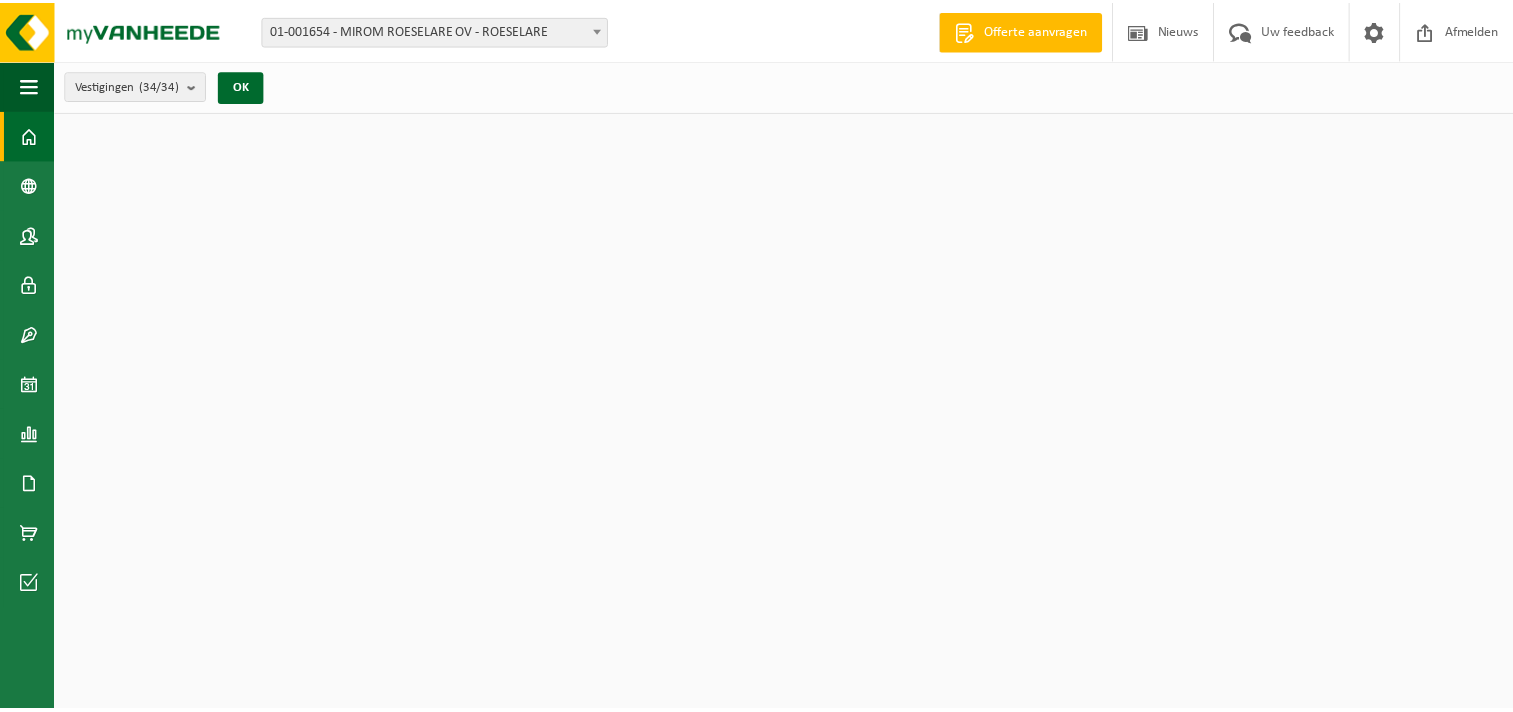 scroll, scrollTop: 0, scrollLeft: 0, axis: both 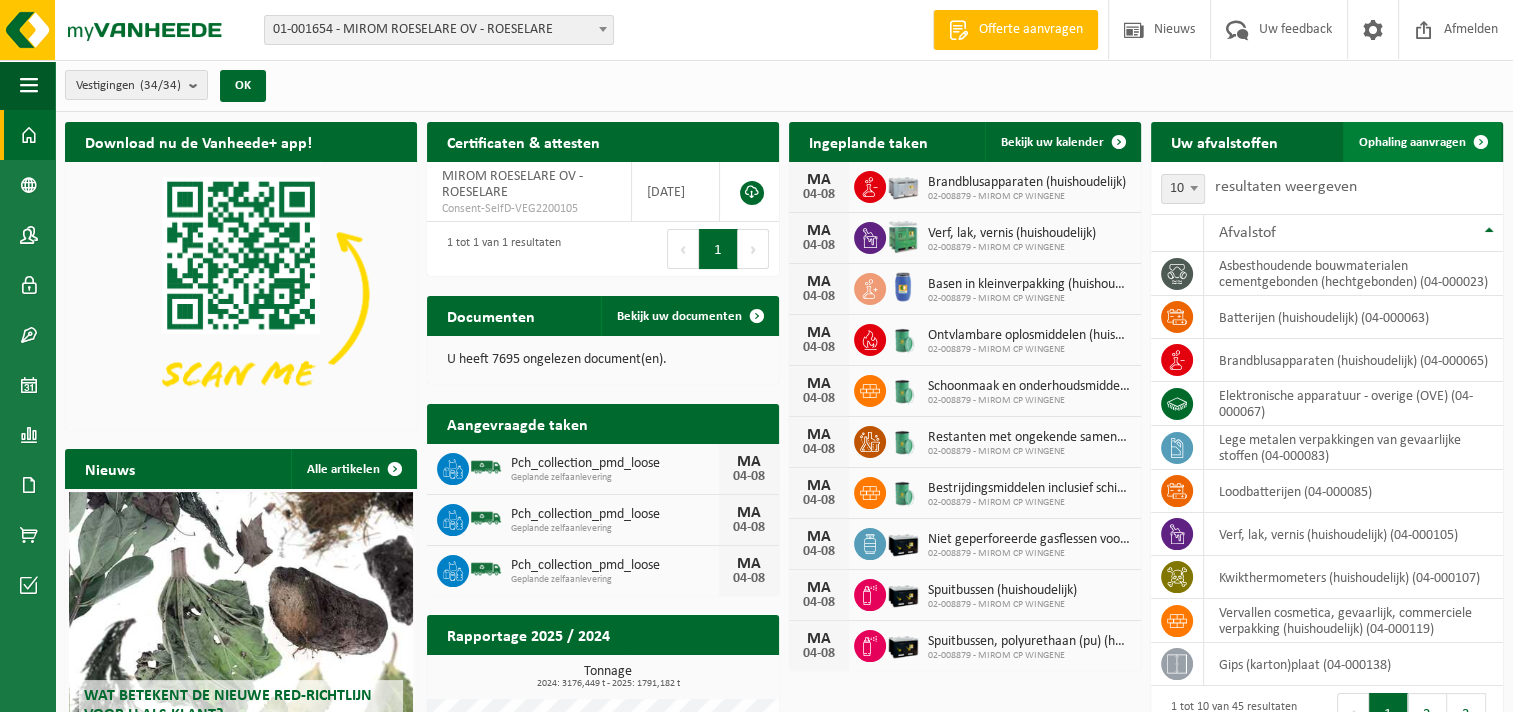 click on "Ophaling aanvragen" at bounding box center (1412, 142) 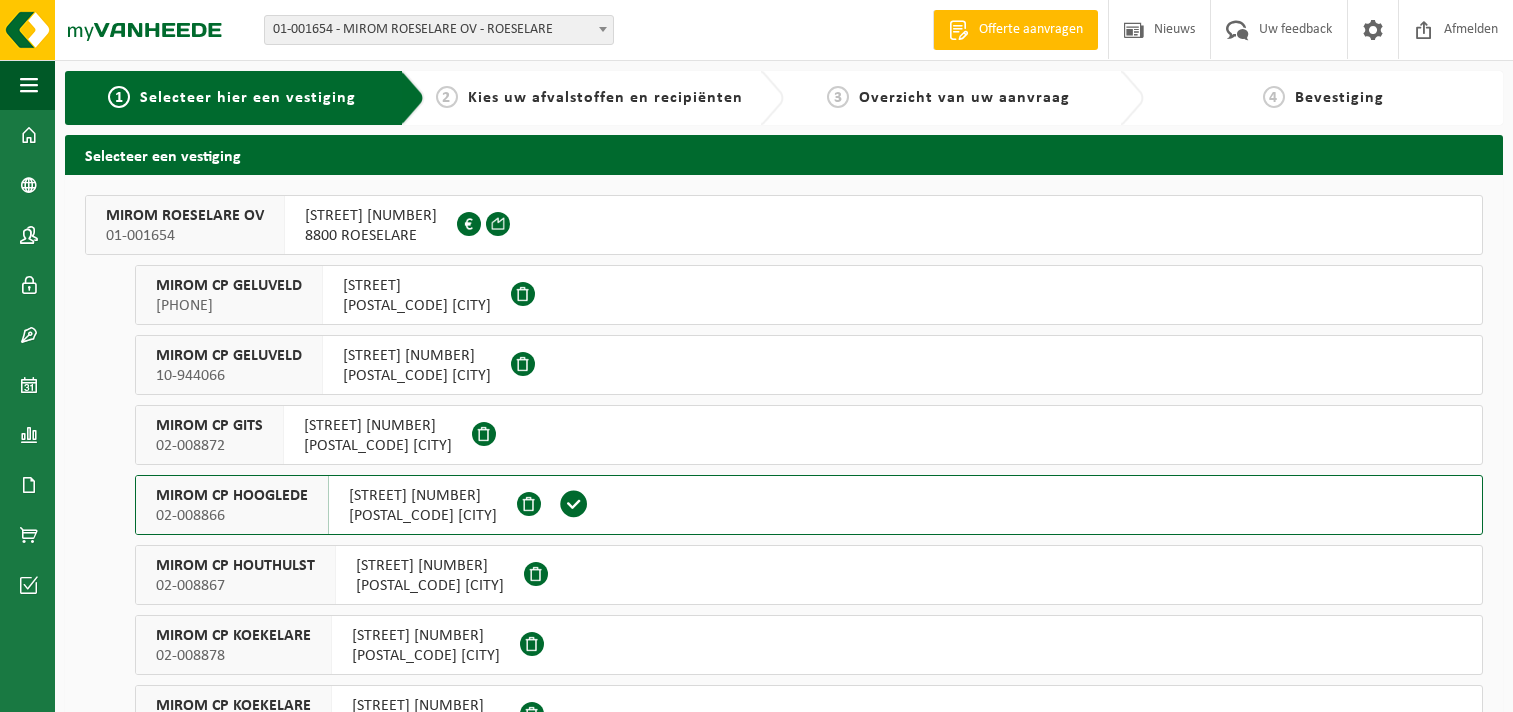scroll, scrollTop: 0, scrollLeft: 0, axis: both 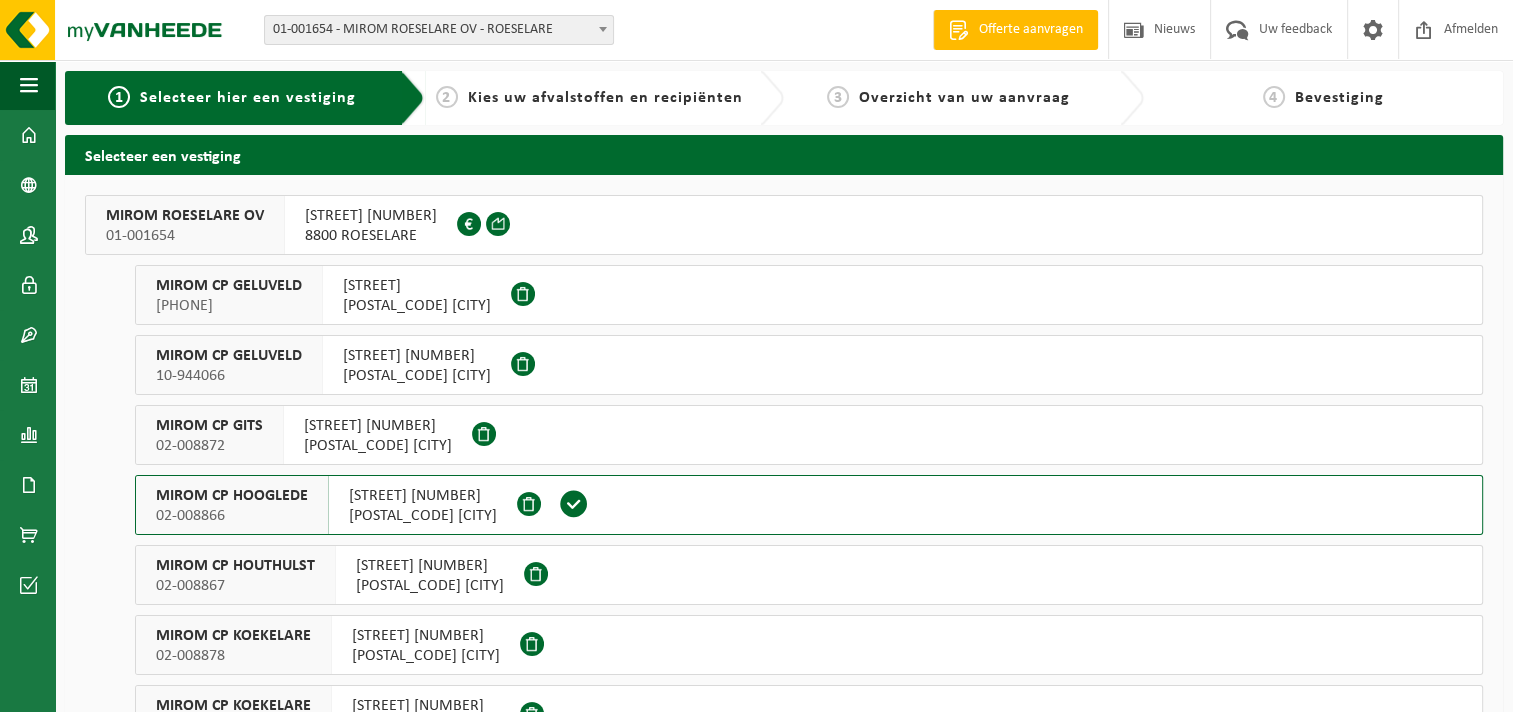 click on "[POSTAL_CODE] [CITY]" at bounding box center [423, 516] 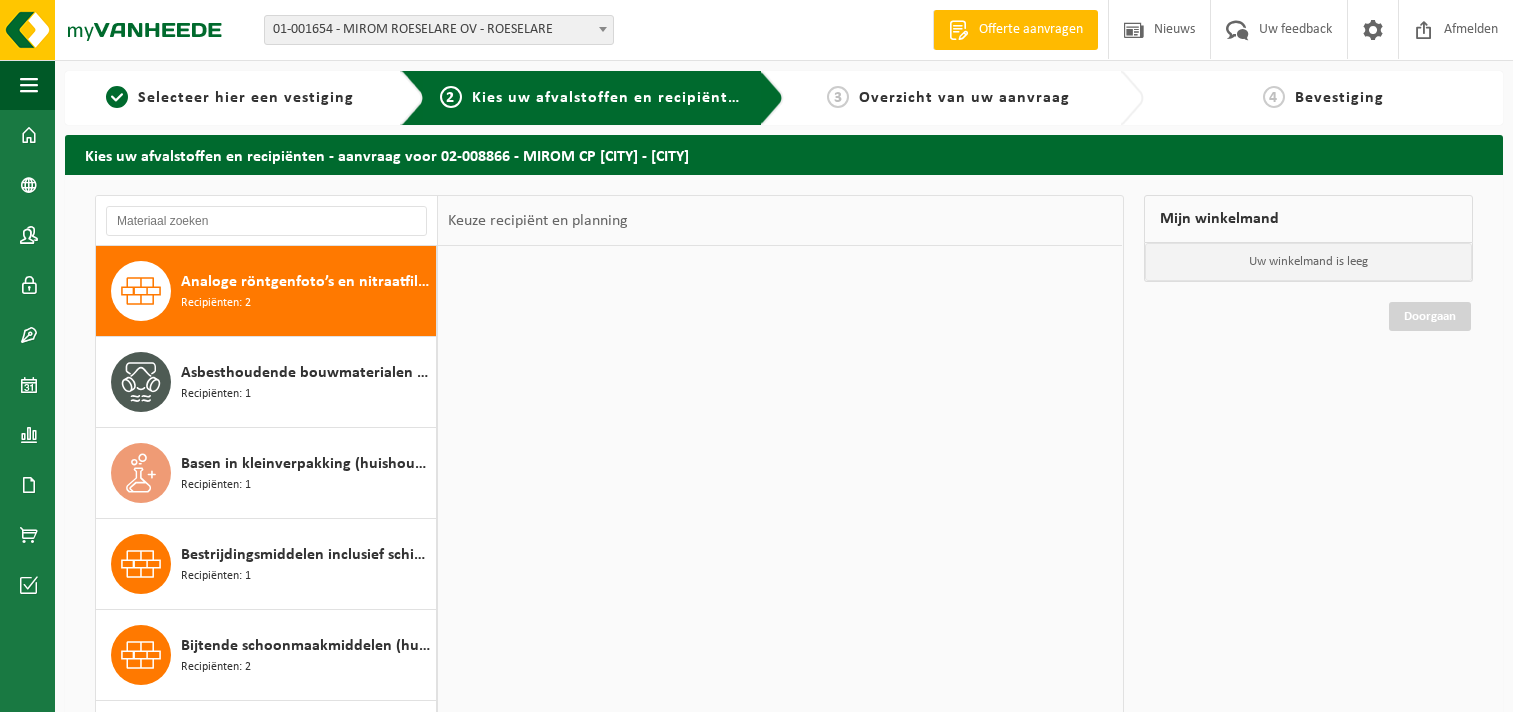 scroll, scrollTop: 0, scrollLeft: 0, axis: both 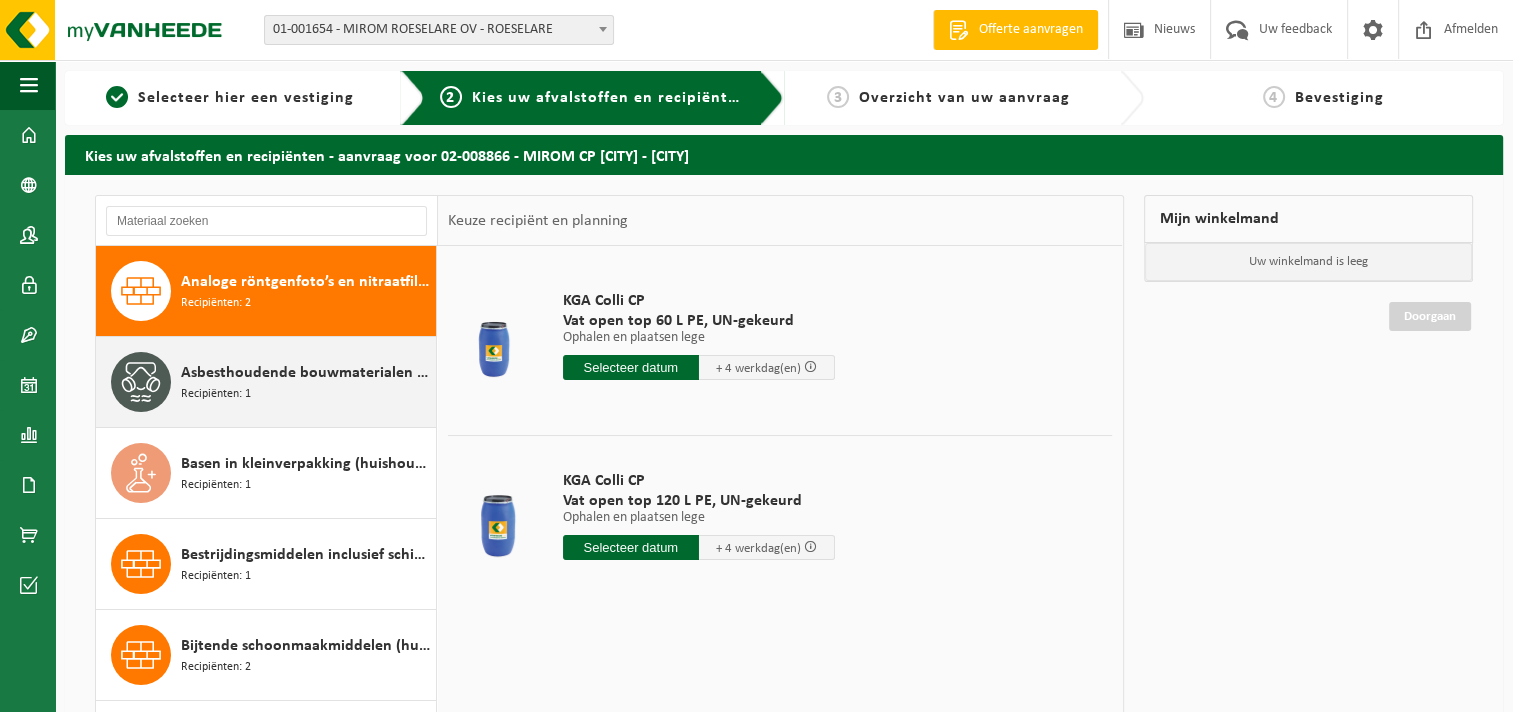 click on "Asbesthoudende bouwmaterialen cementgebonden (hechtgebonden)   Recipiënten: 1" at bounding box center (306, 382) 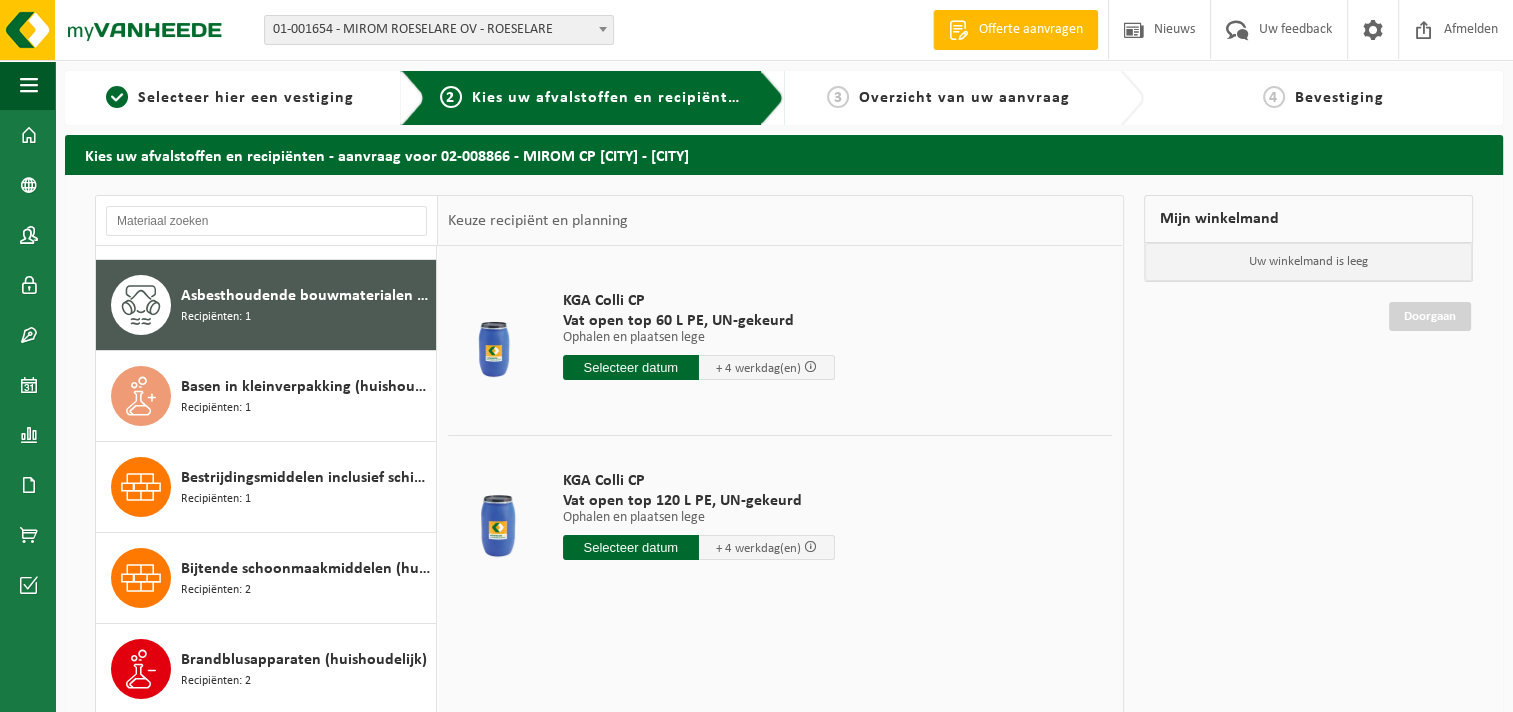 scroll, scrollTop: 90, scrollLeft: 0, axis: vertical 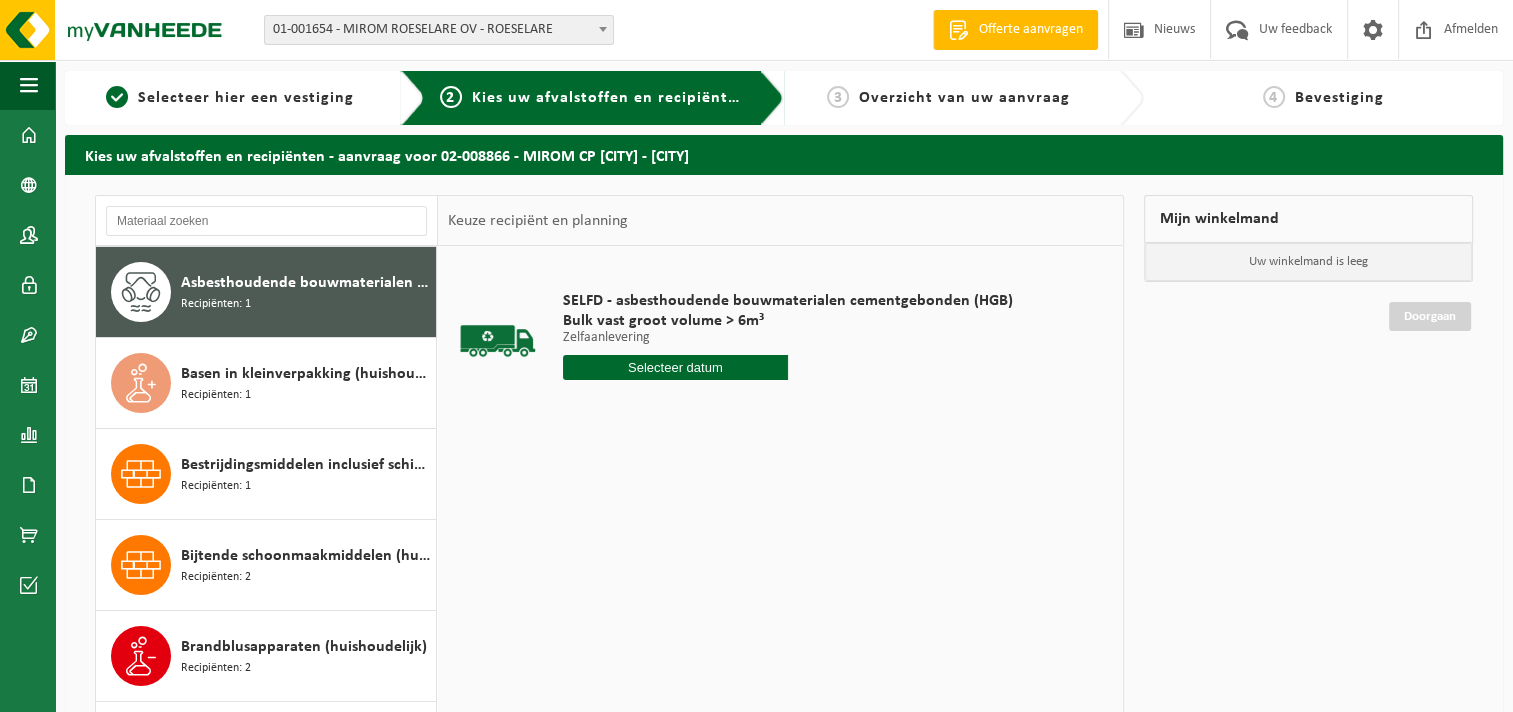 click at bounding box center [675, 367] 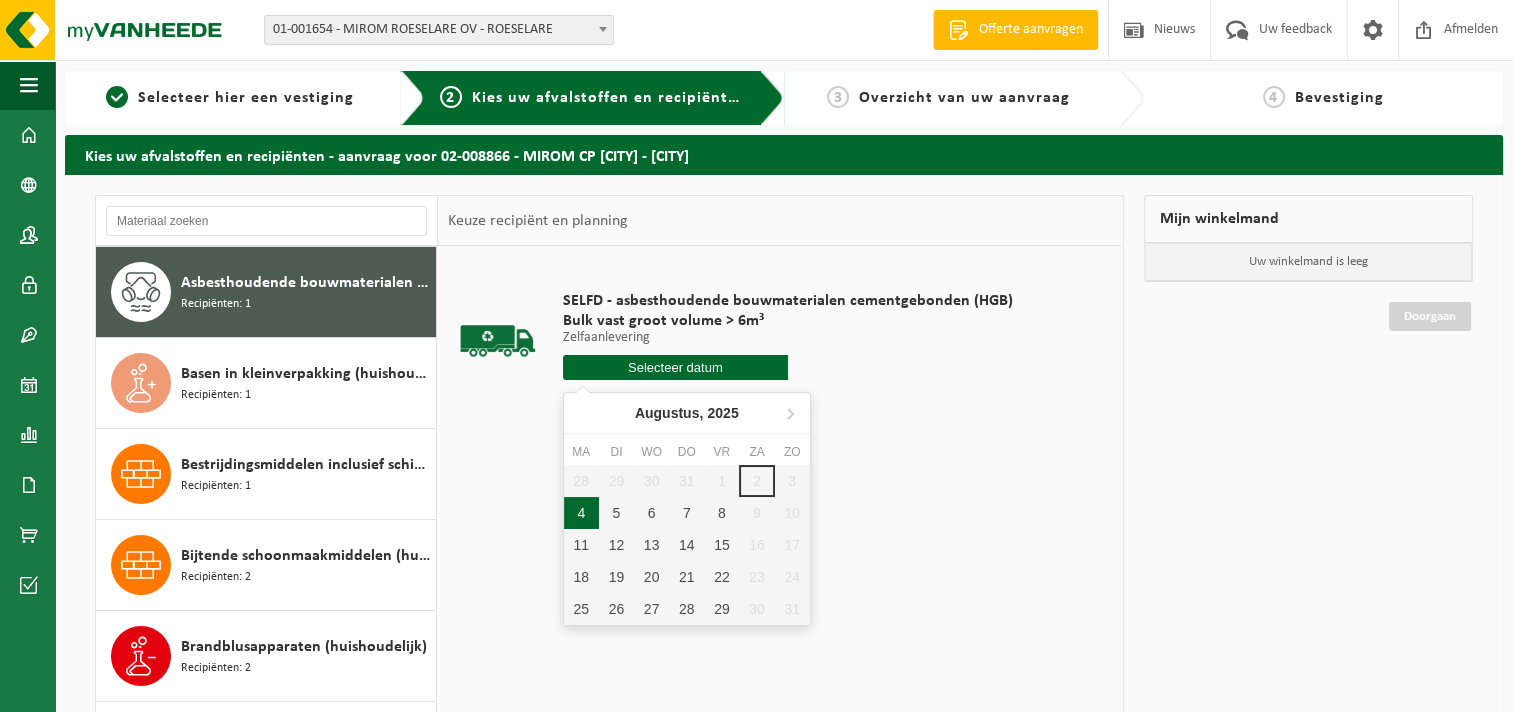click on "4" at bounding box center [581, 513] 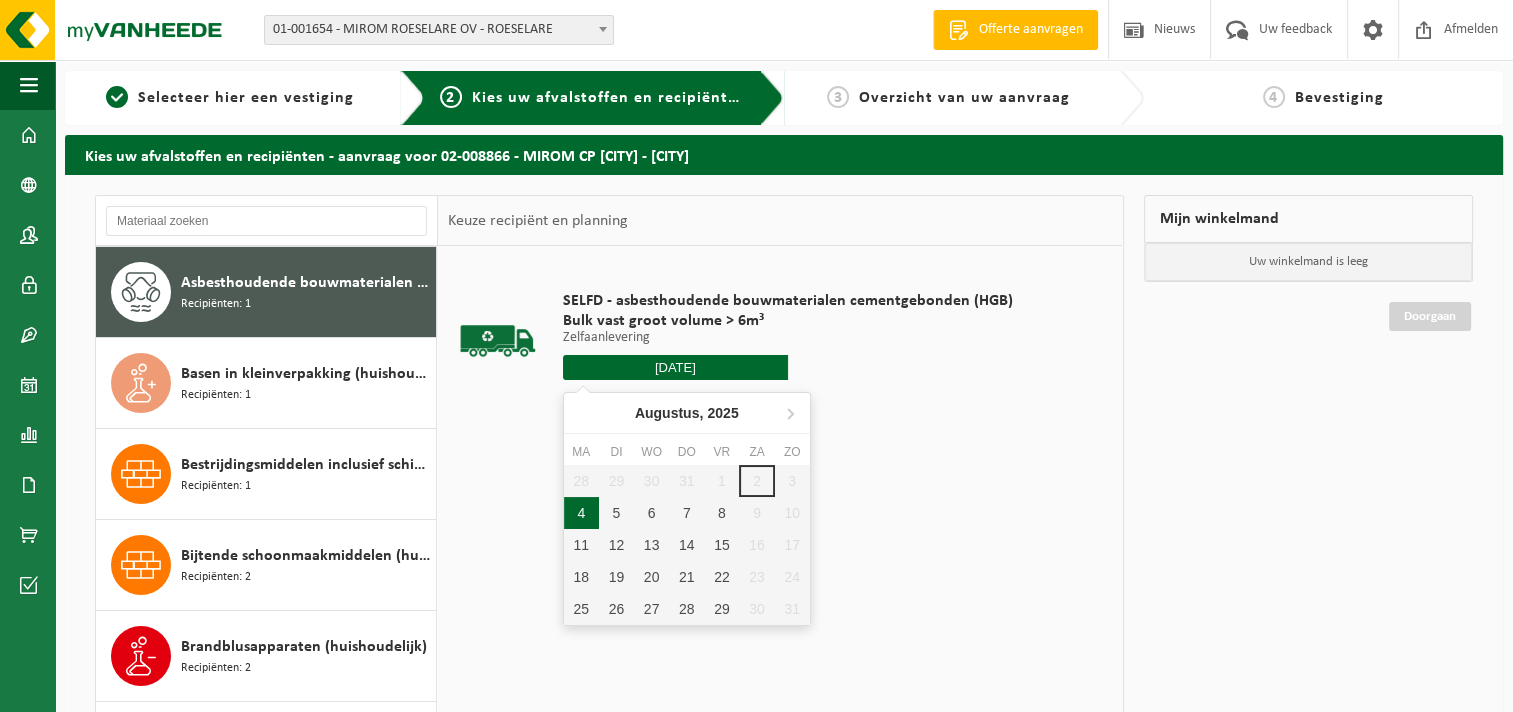 type on "Van 2025-08-04" 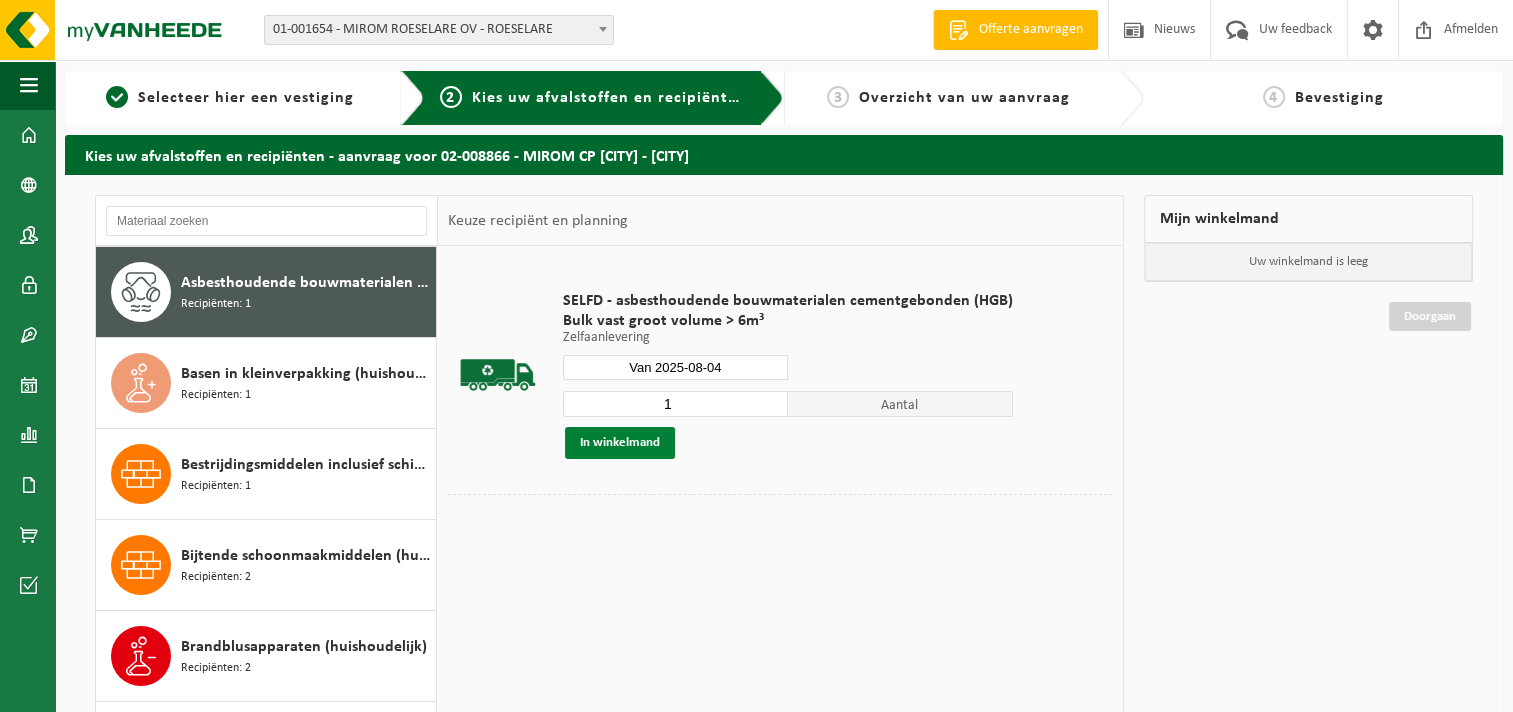 click on "In winkelmand" at bounding box center [620, 443] 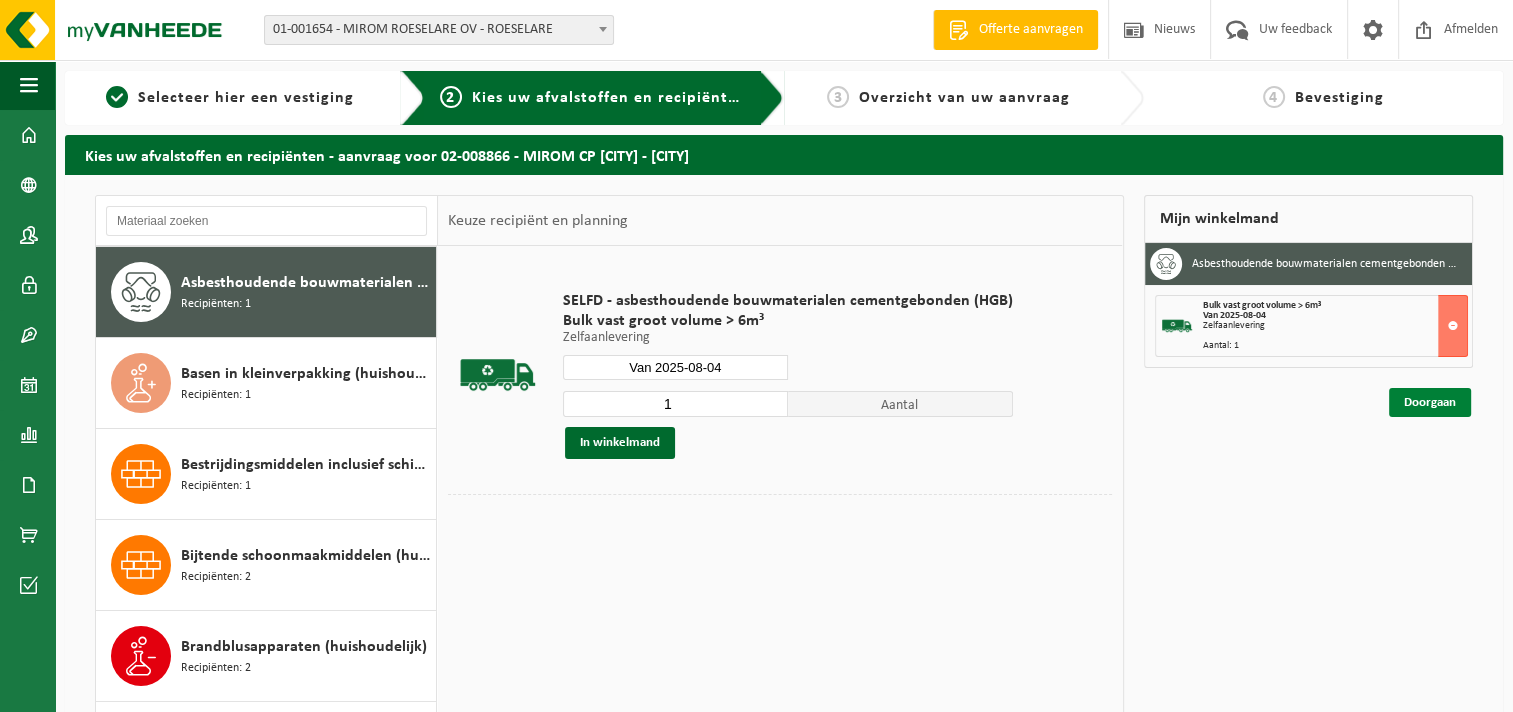 click on "Doorgaan" at bounding box center (1430, 402) 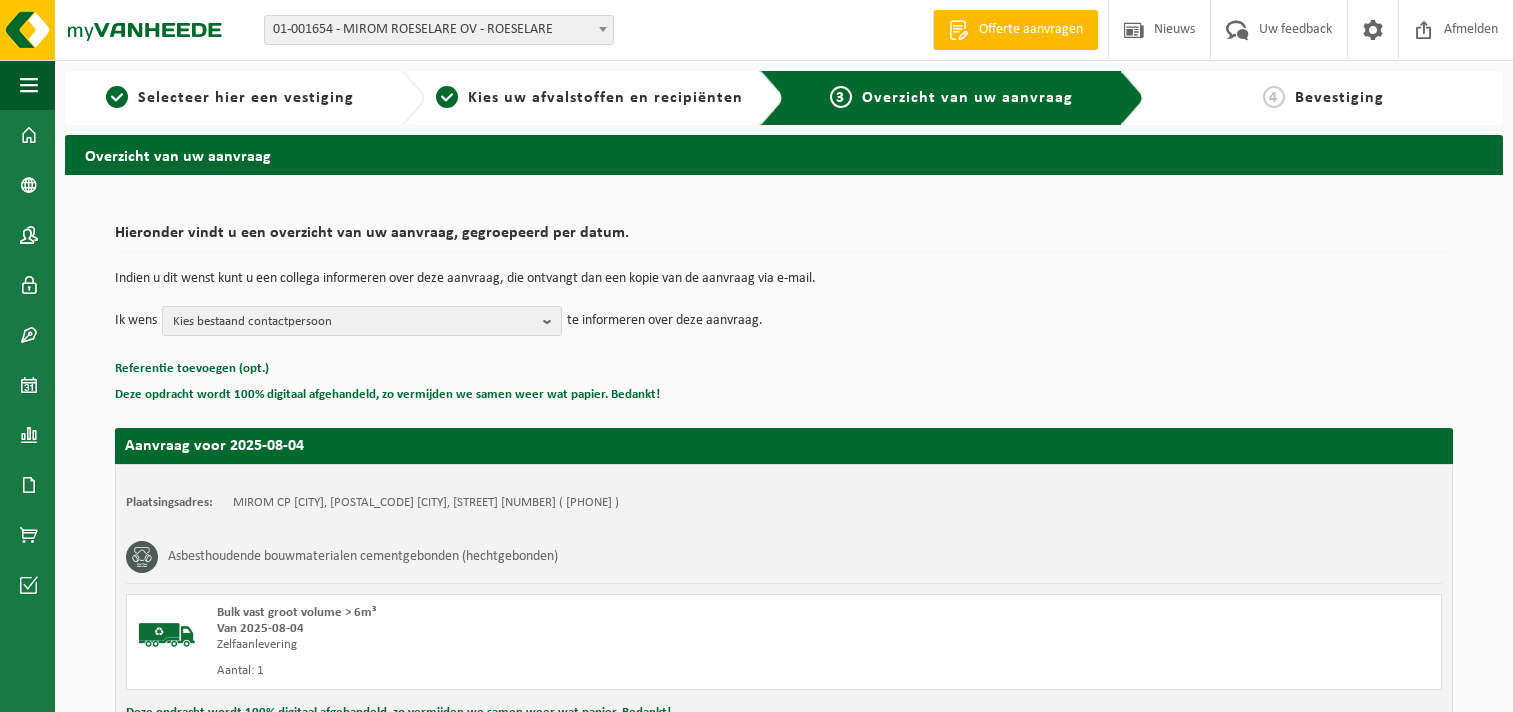 scroll, scrollTop: 0, scrollLeft: 0, axis: both 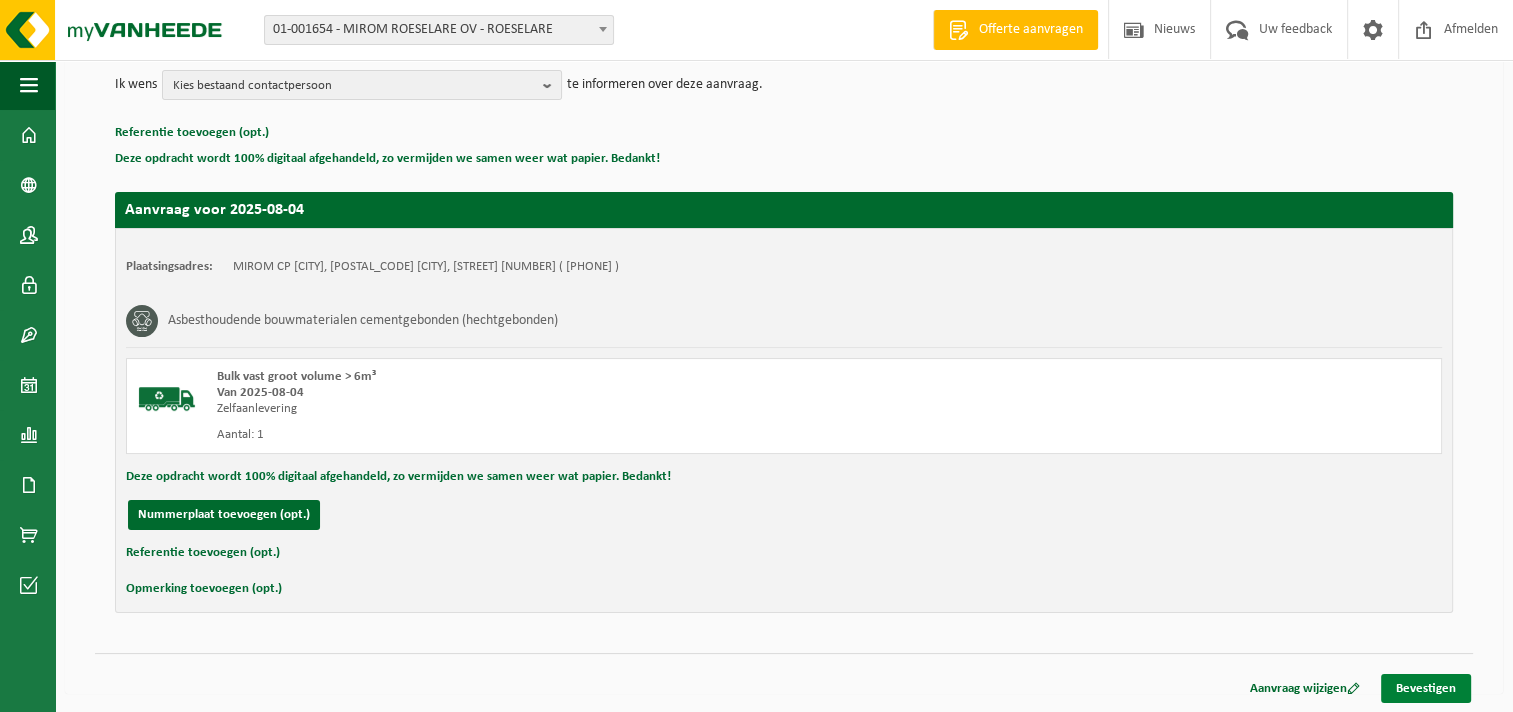 click on "Bevestigen" at bounding box center (1426, 688) 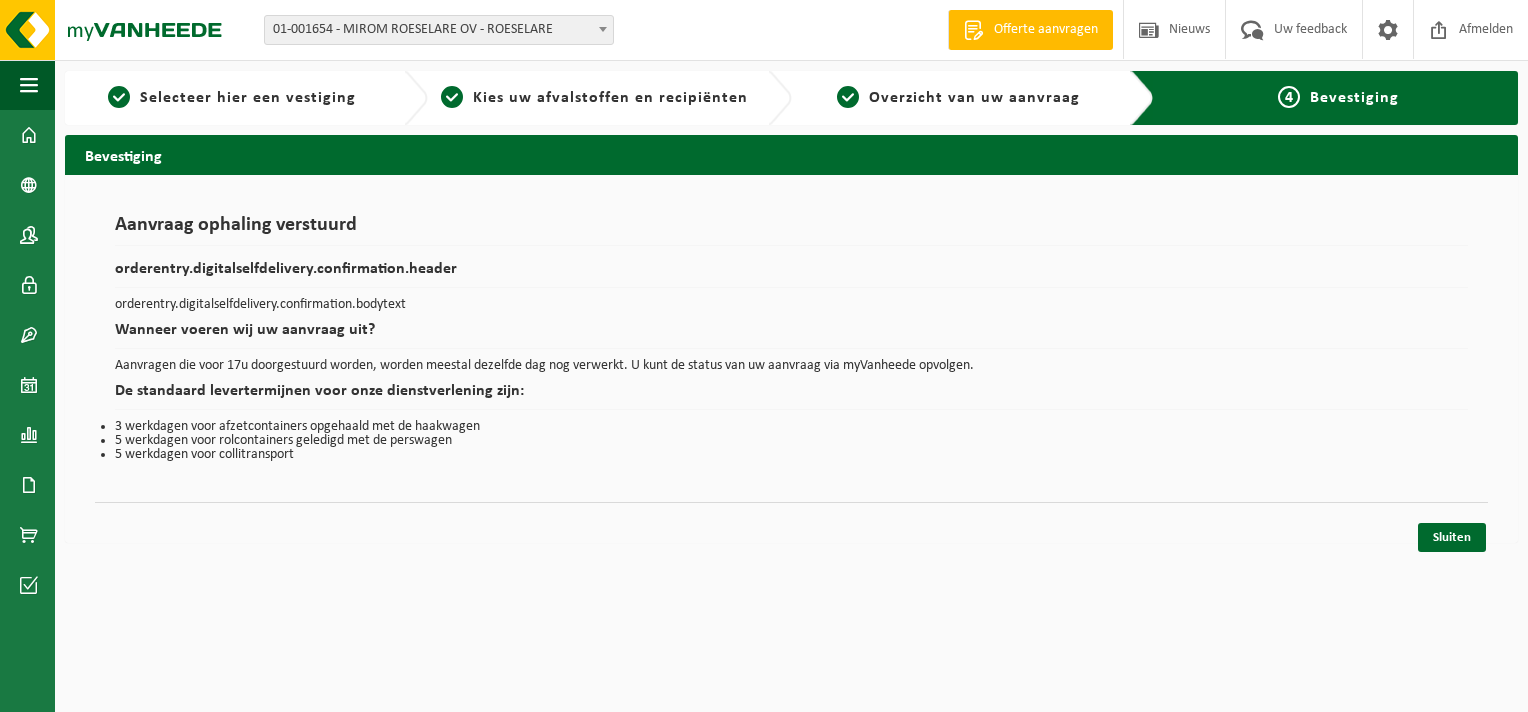 scroll, scrollTop: 0, scrollLeft: 0, axis: both 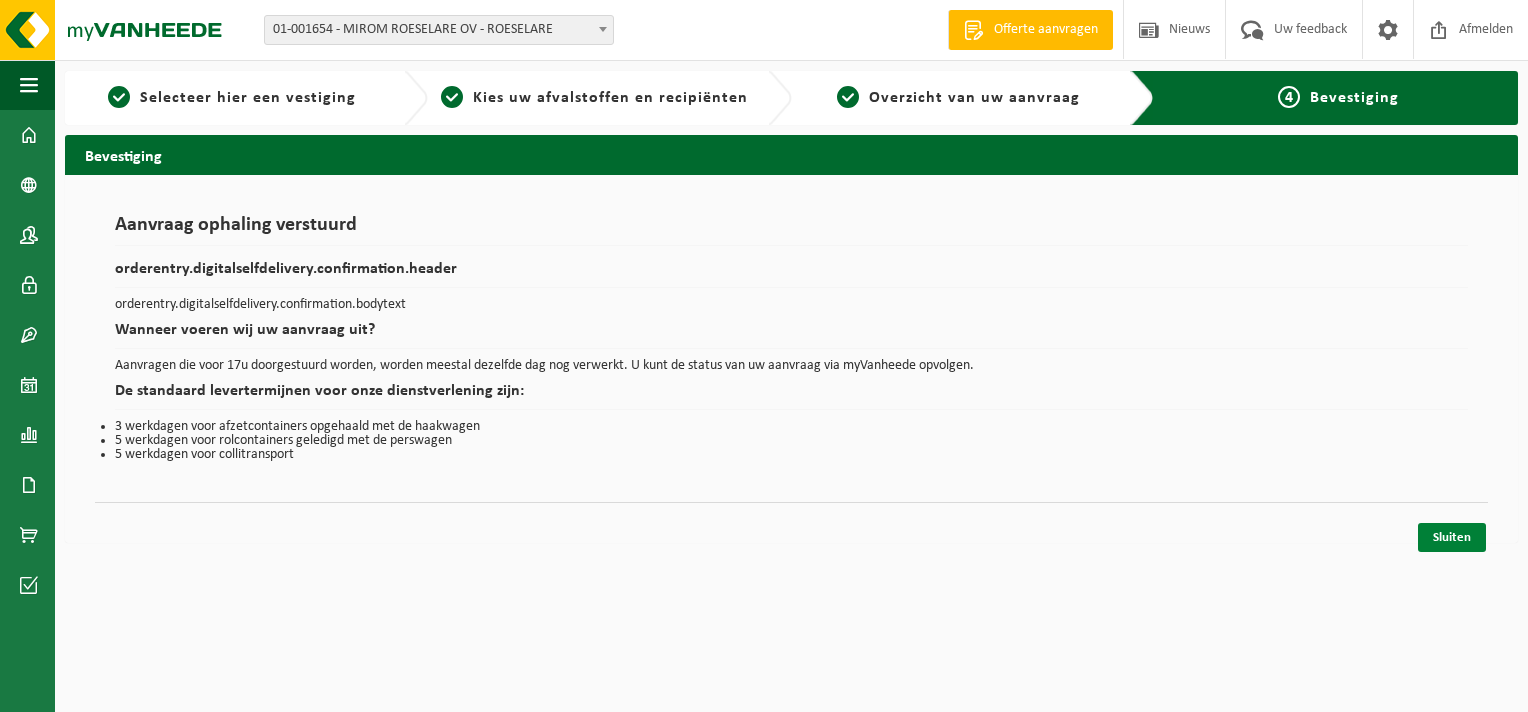 click on "Sluiten" at bounding box center [1452, 537] 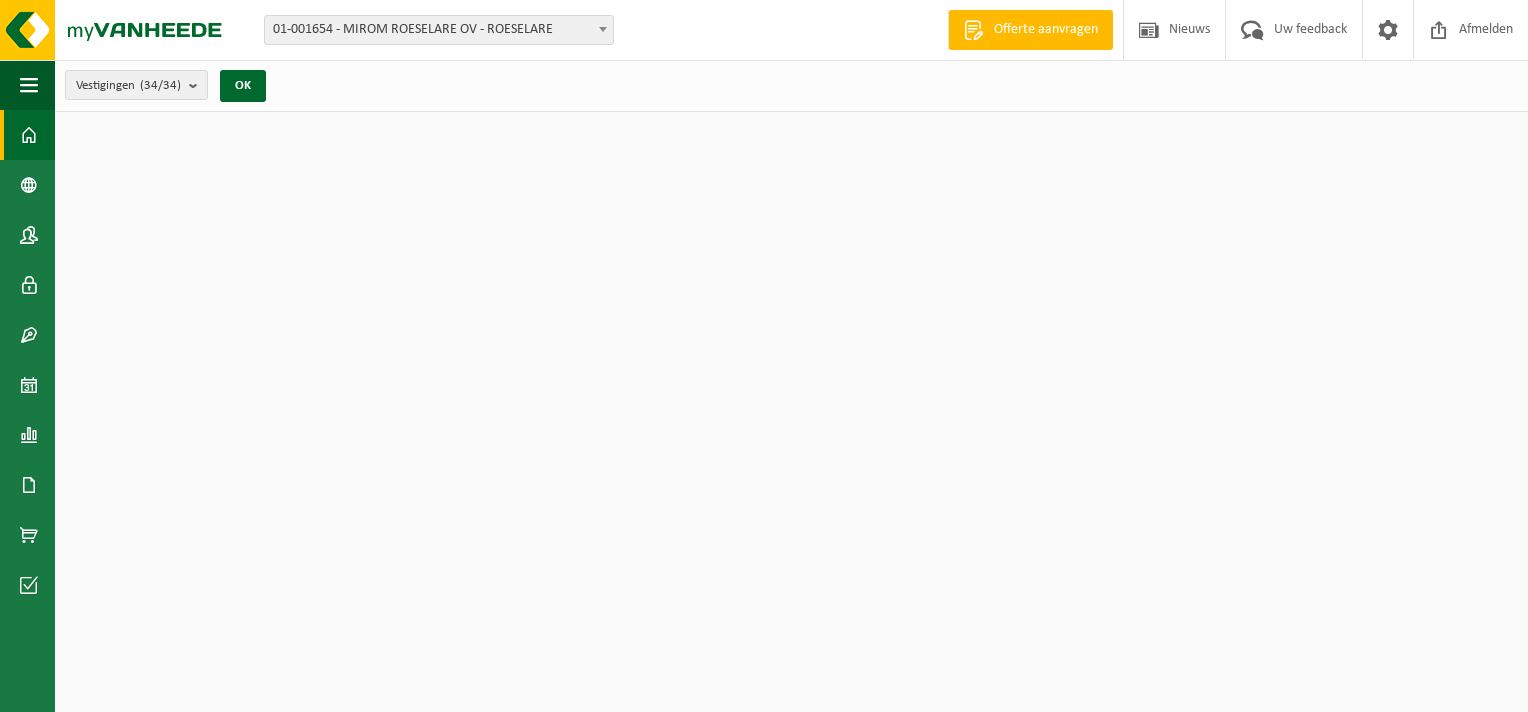 scroll, scrollTop: 0, scrollLeft: 0, axis: both 